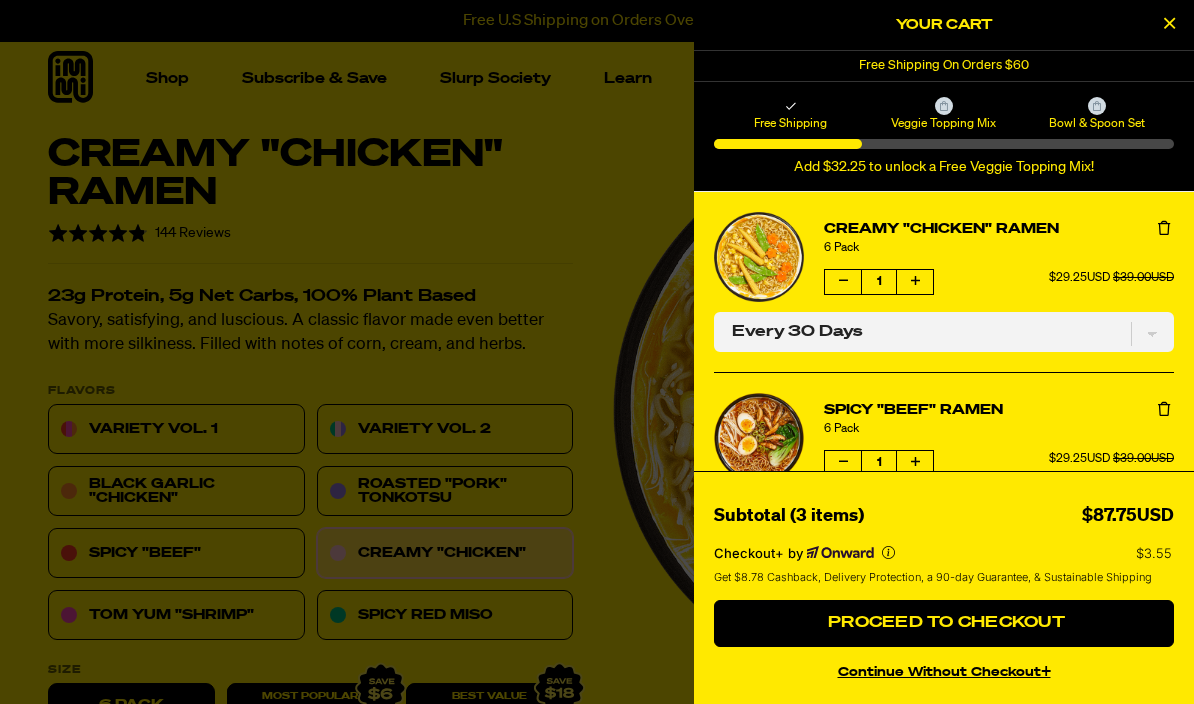 select on "Every 30 Days" 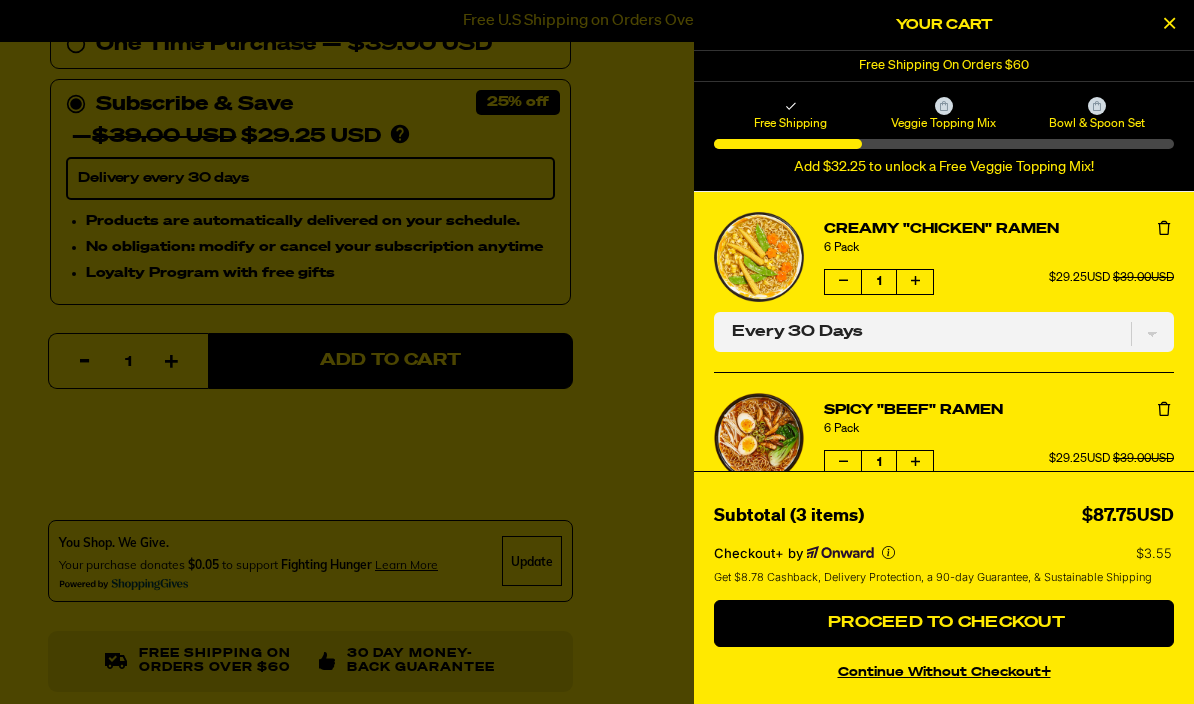 scroll, scrollTop: 0, scrollLeft: 0, axis: both 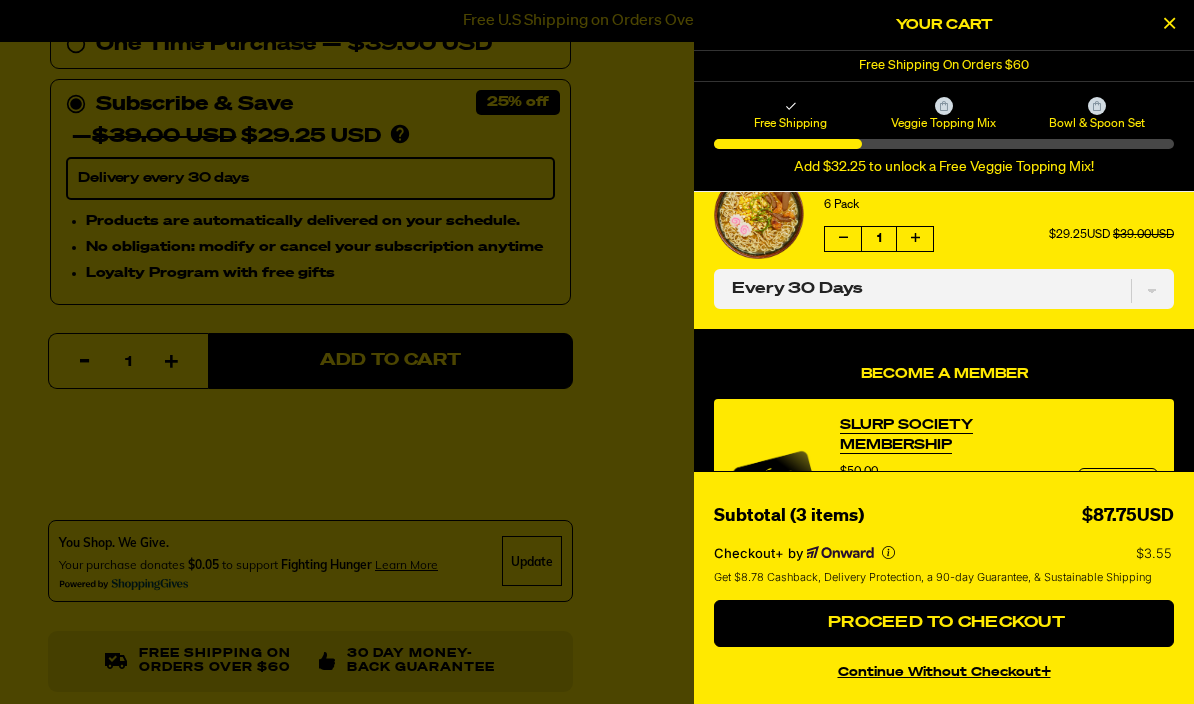 click on "Free Shipping On Orders $60" at bounding box center [944, 66] 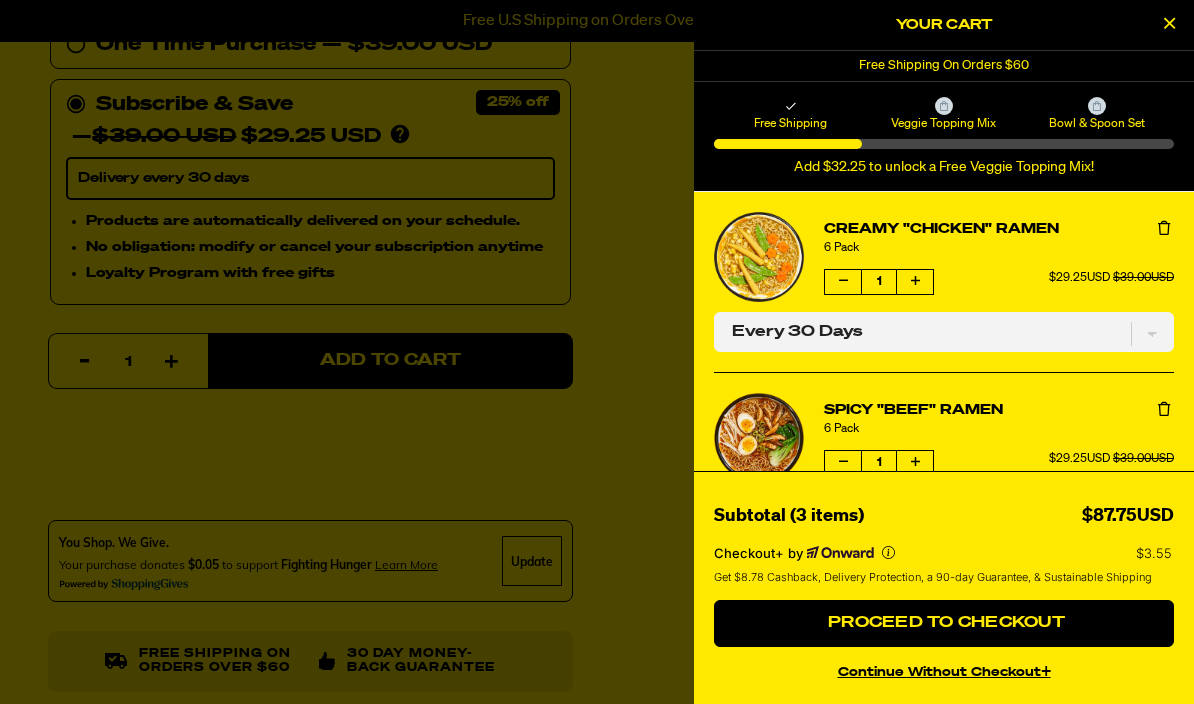 scroll, scrollTop: 0, scrollLeft: 0, axis: both 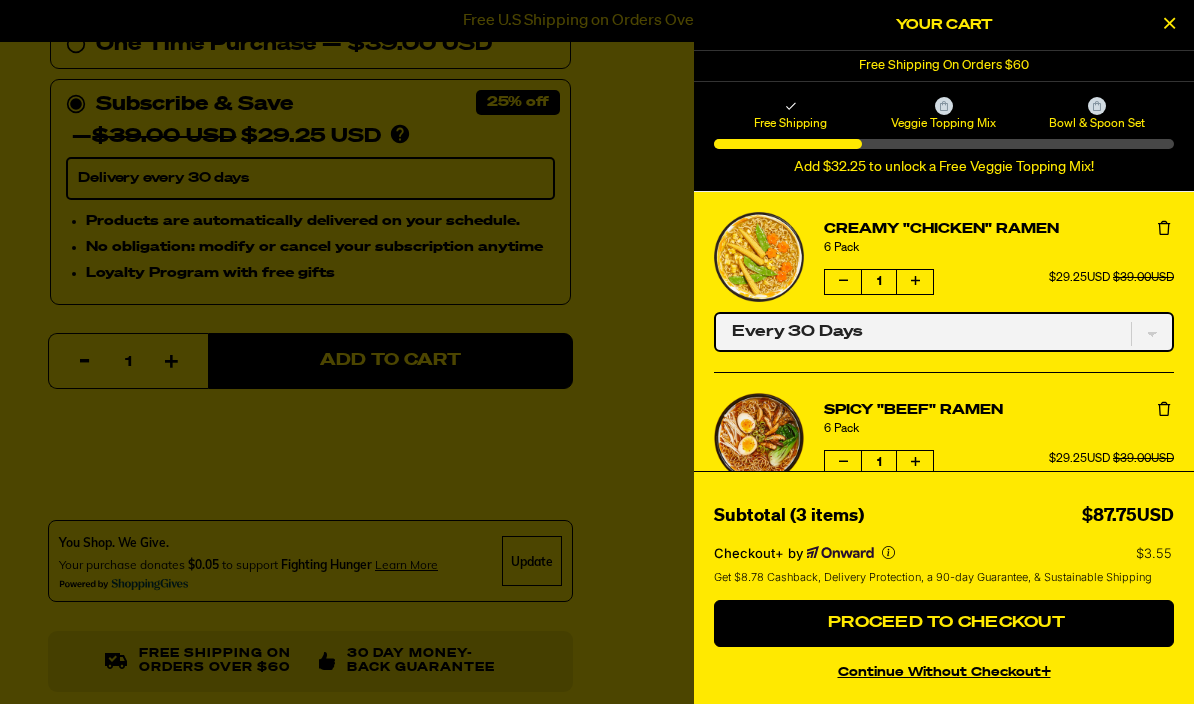 click on "One-time only   Every 30 Days" at bounding box center (944, 332) 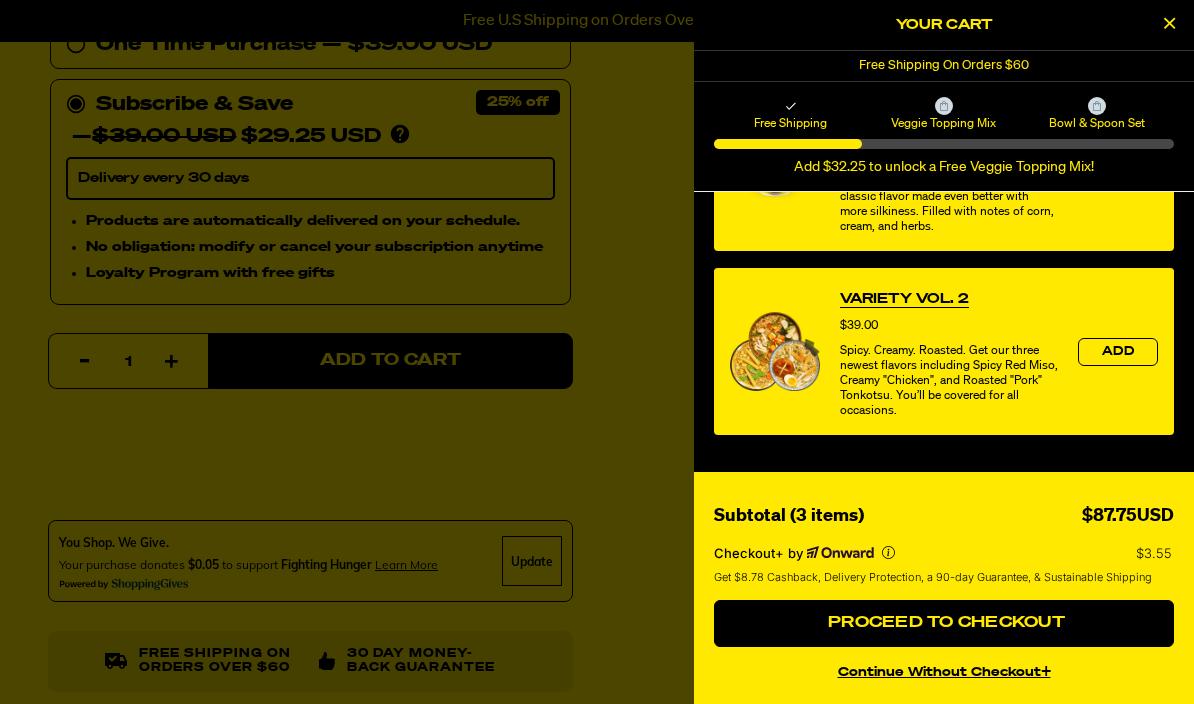 scroll, scrollTop: 1142, scrollLeft: 0, axis: vertical 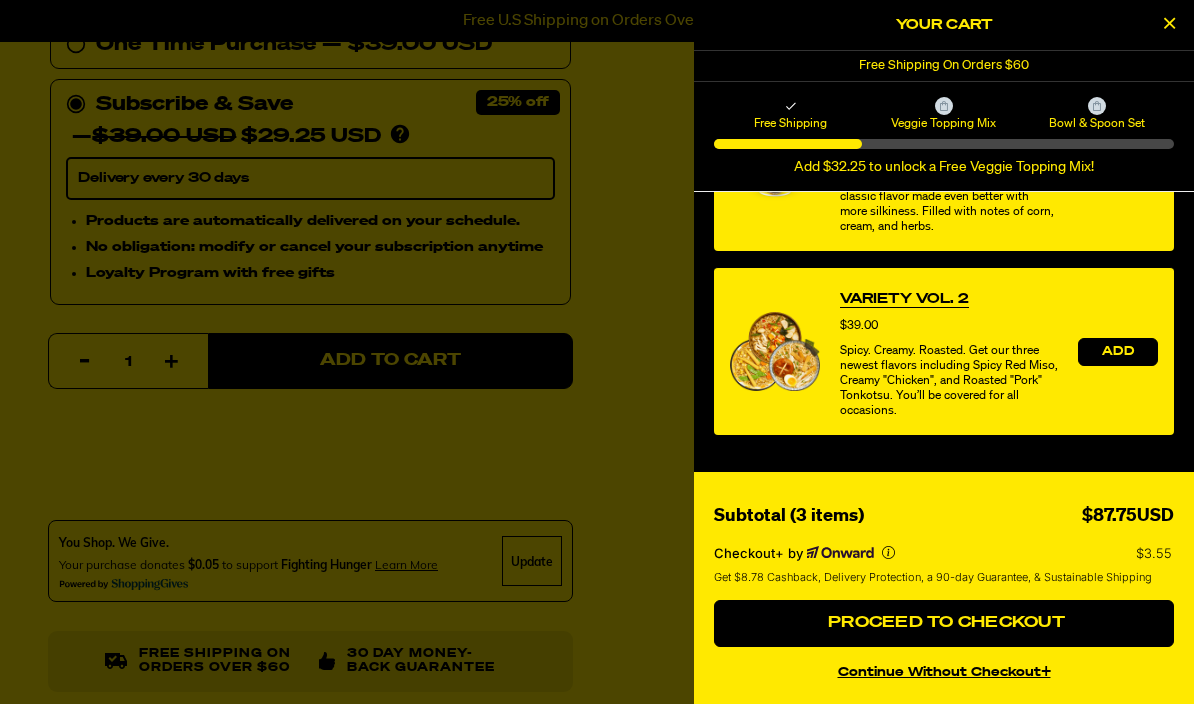click on "Add" at bounding box center [1118, 352] 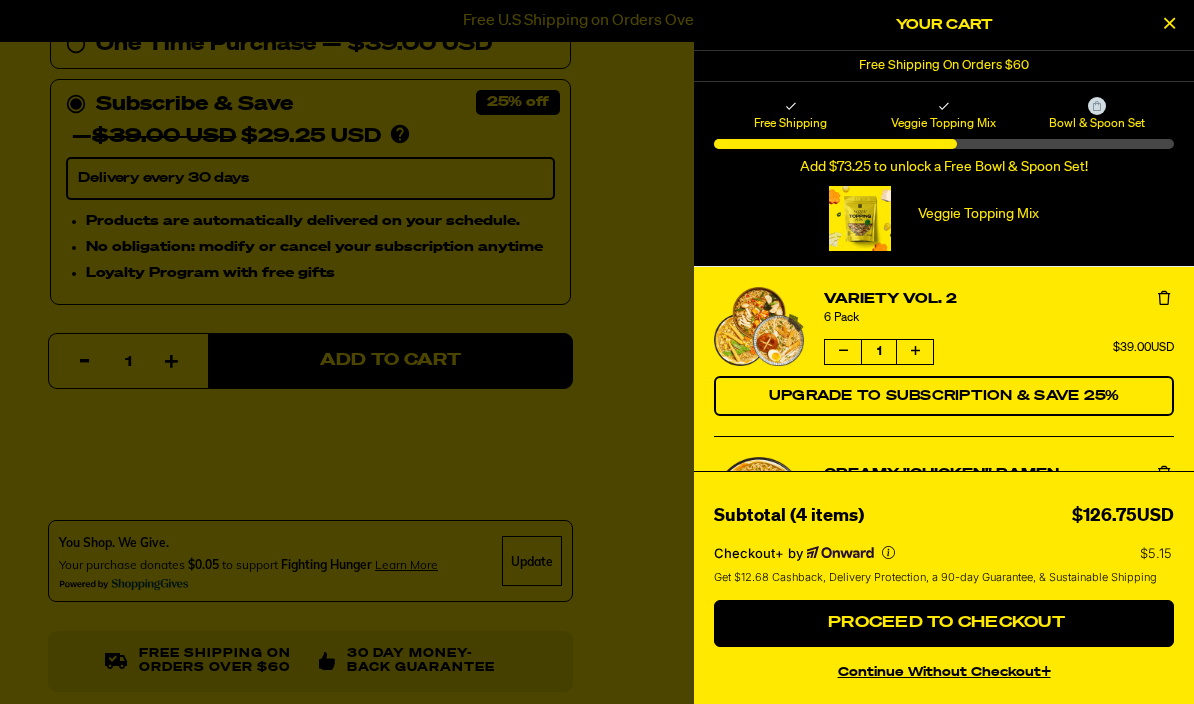 scroll, scrollTop: 0, scrollLeft: 0, axis: both 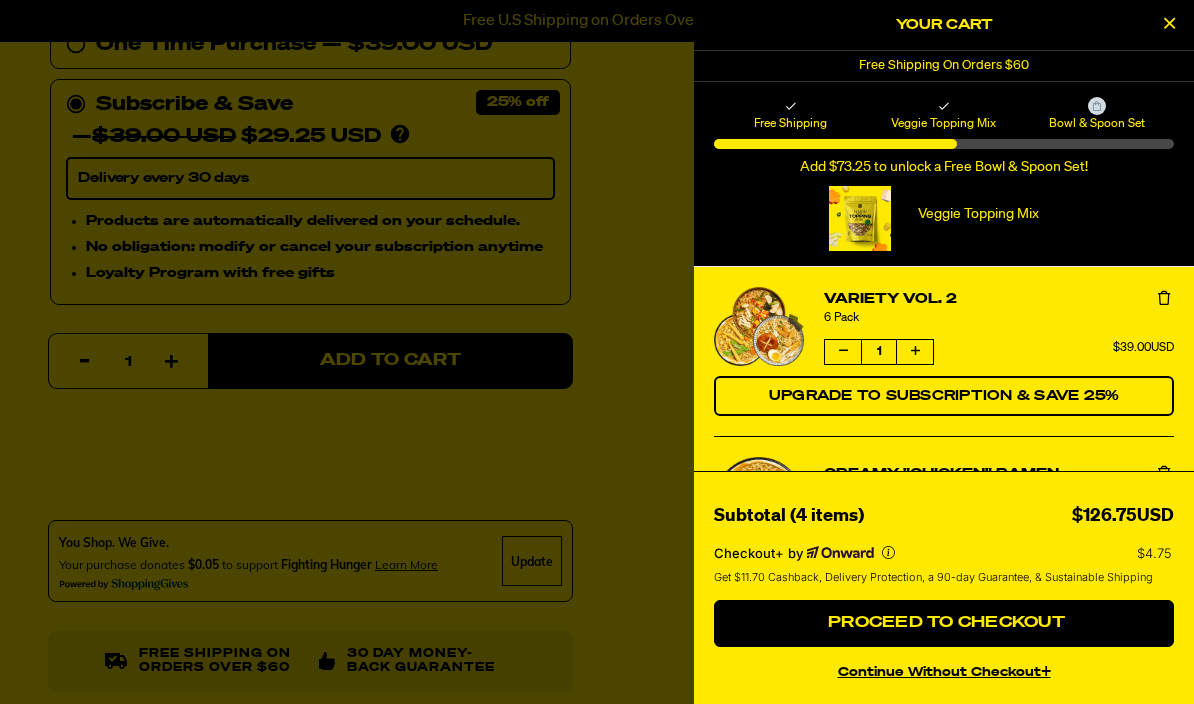 select on "Every 30 Days" 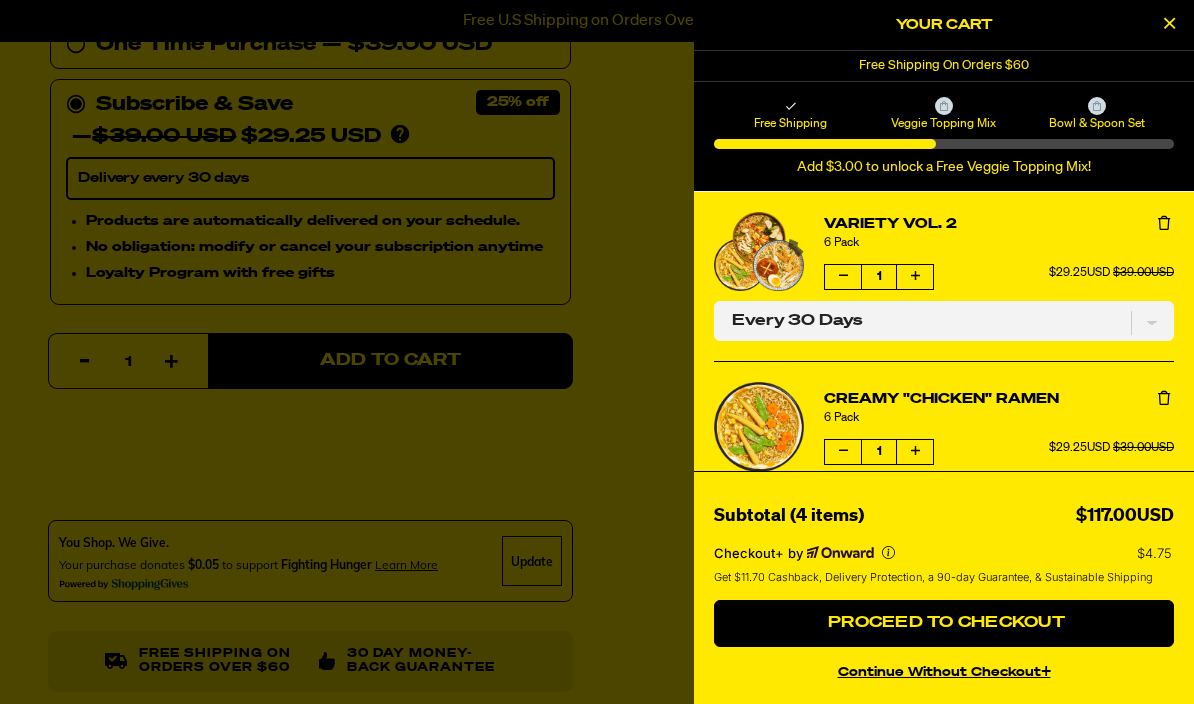 scroll, scrollTop: 0, scrollLeft: 0, axis: both 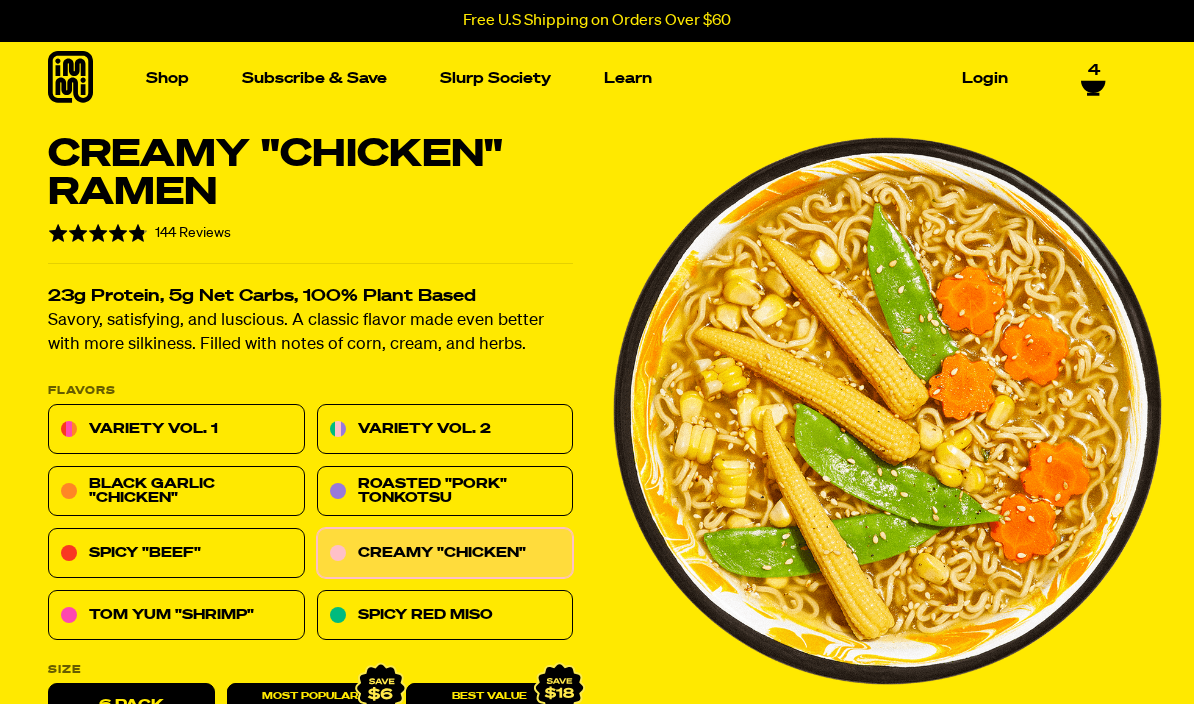 click on "Variety Vol. 2" at bounding box center [445, 430] 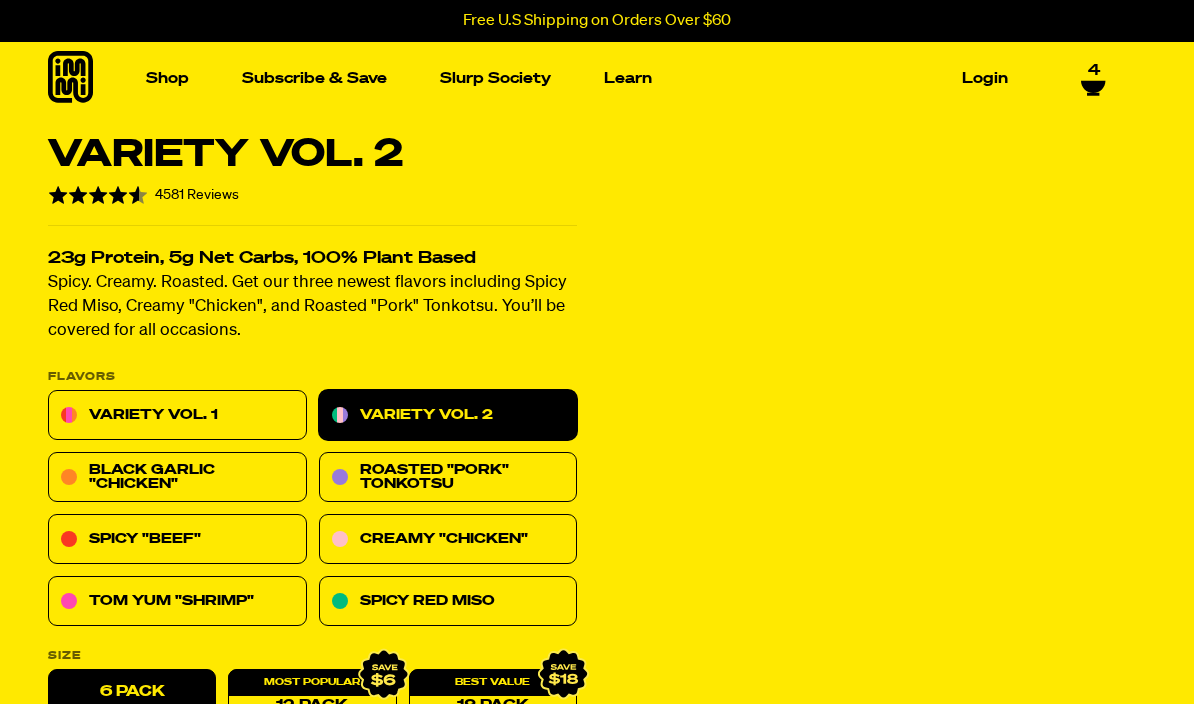 scroll, scrollTop: 0, scrollLeft: 0, axis: both 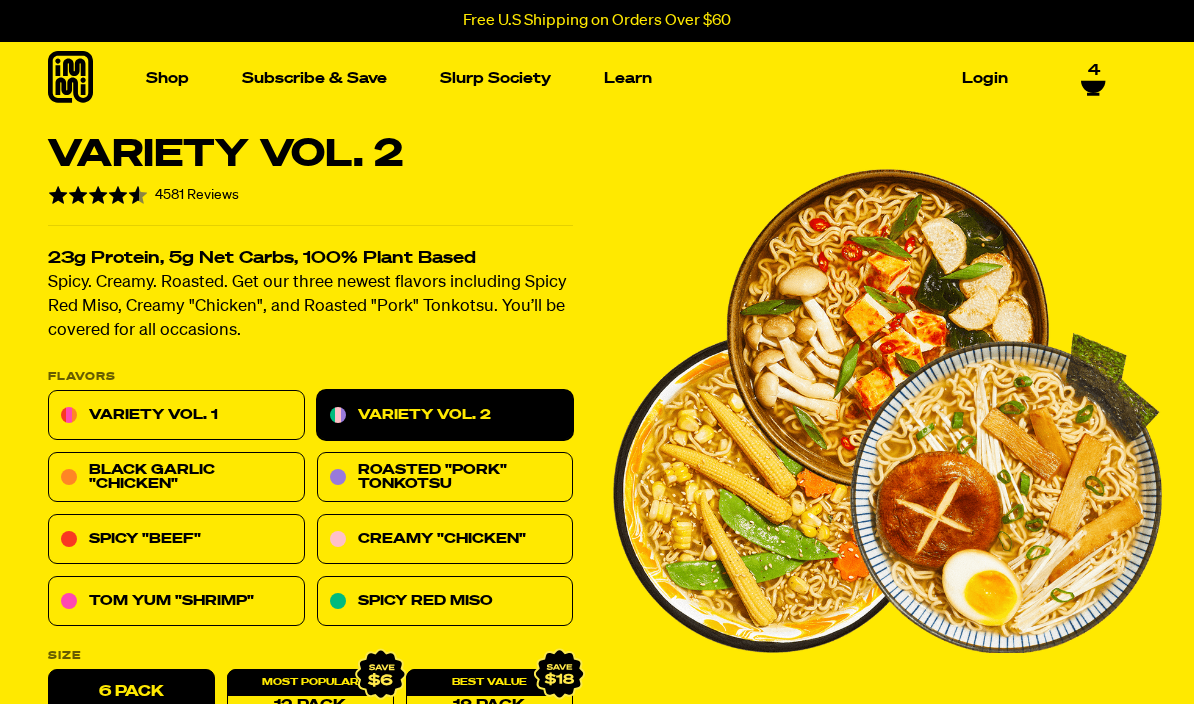 click on "Variety Vol. 1" at bounding box center (176, 416) 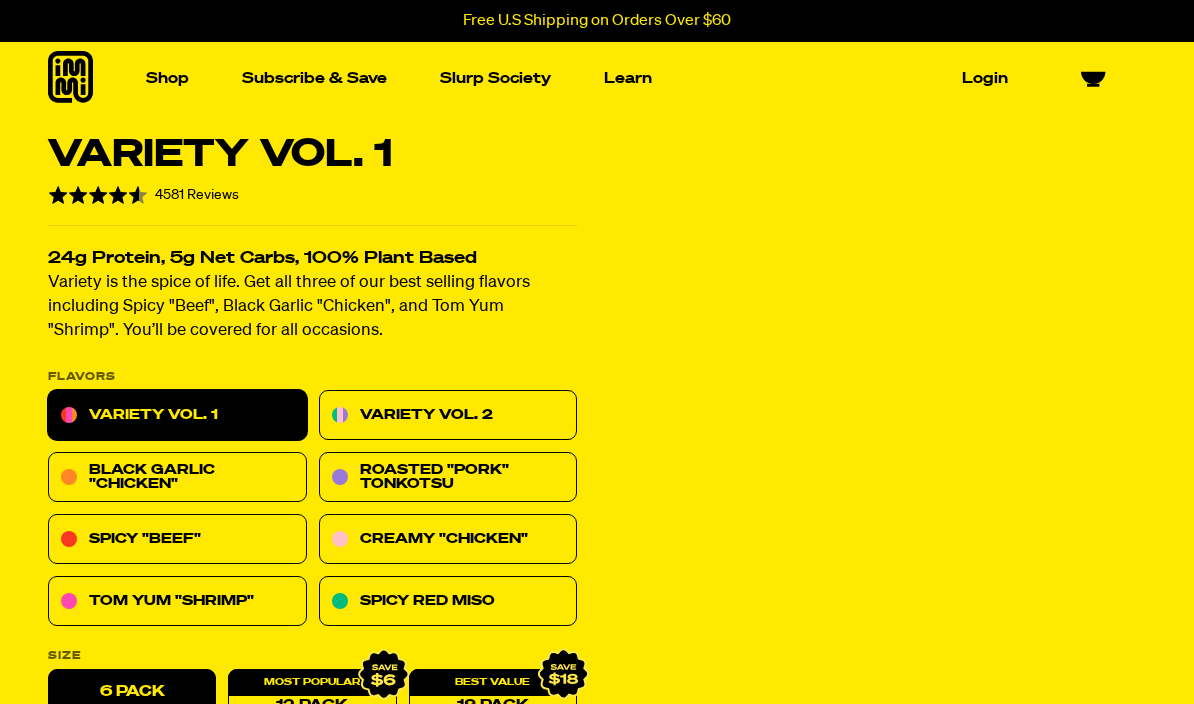 scroll, scrollTop: 0, scrollLeft: 0, axis: both 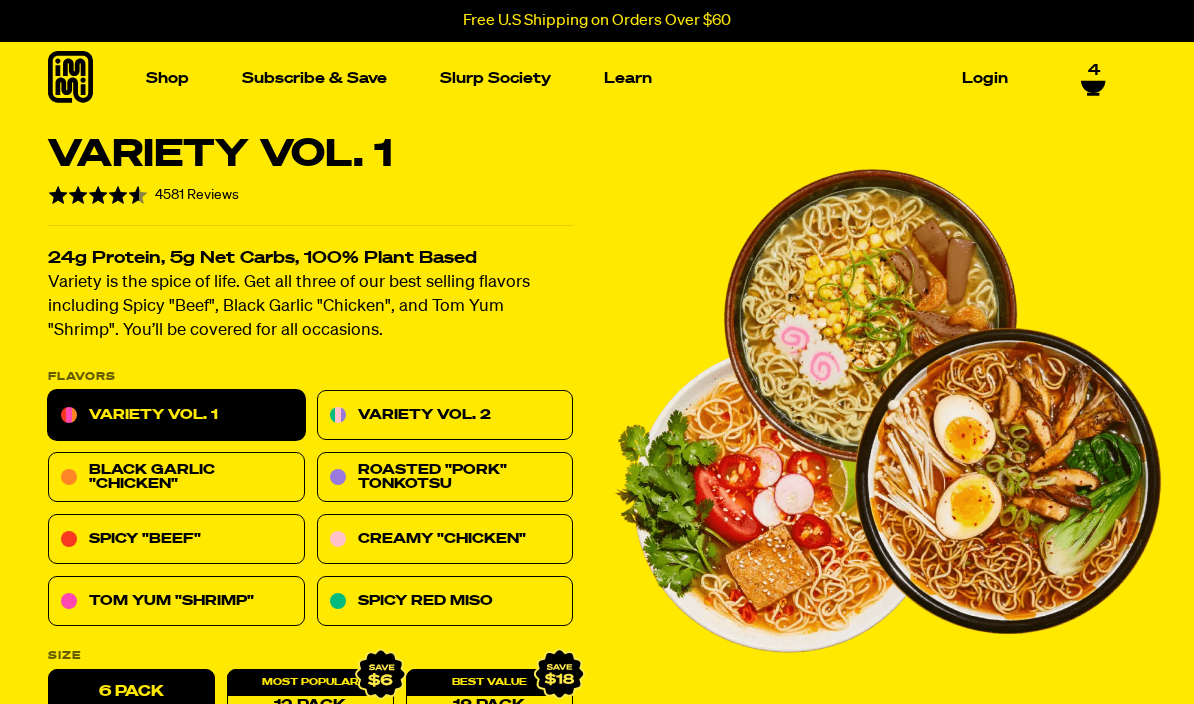 click on "Spicy Red Miso" at bounding box center (445, 602) 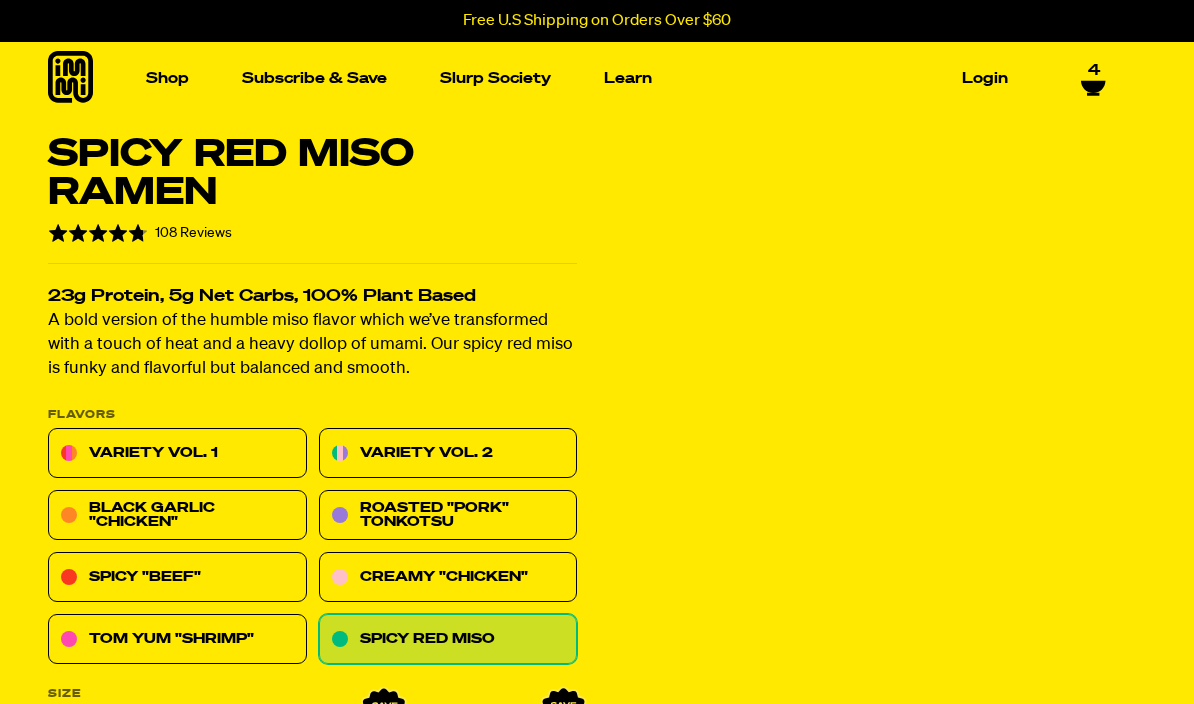 scroll, scrollTop: 0, scrollLeft: 0, axis: both 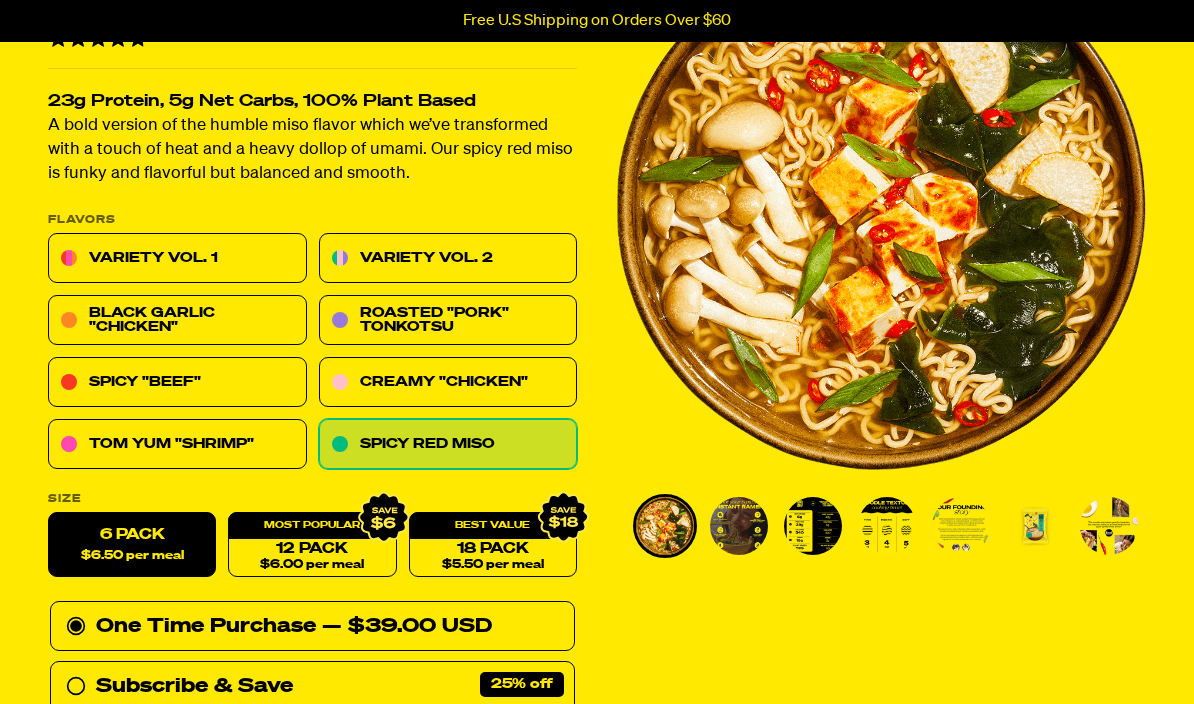 click at bounding box center [881, 206] 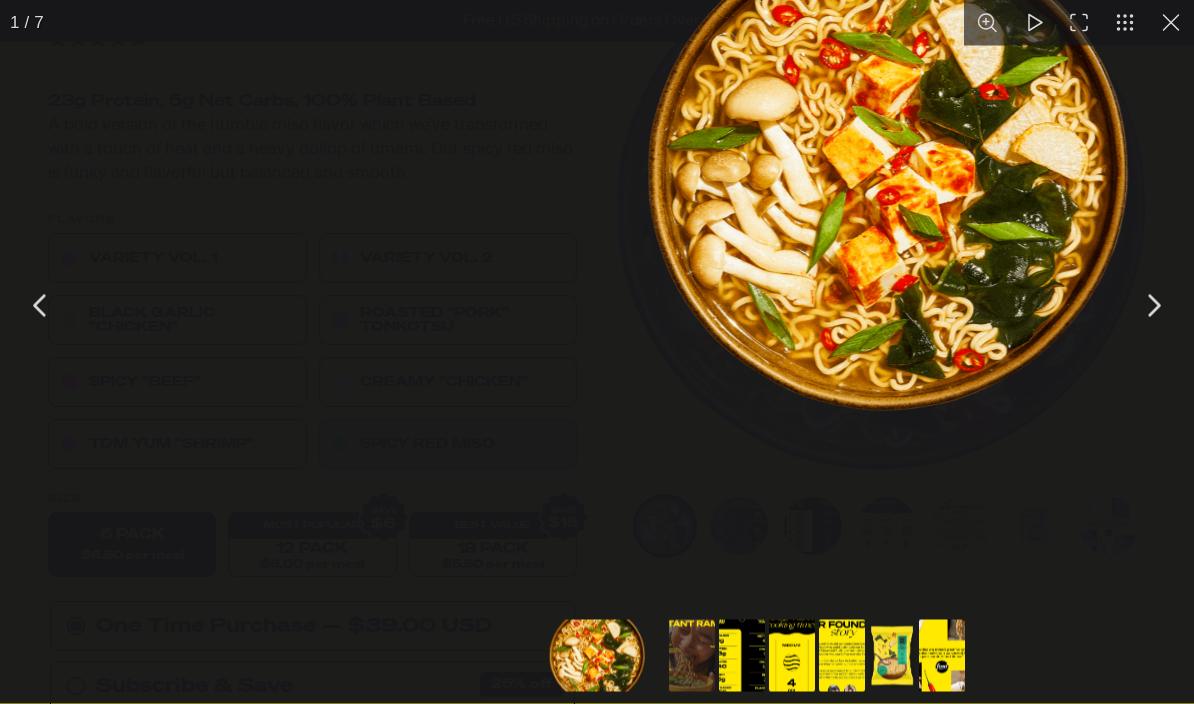 scroll, scrollTop: 195, scrollLeft: 0, axis: vertical 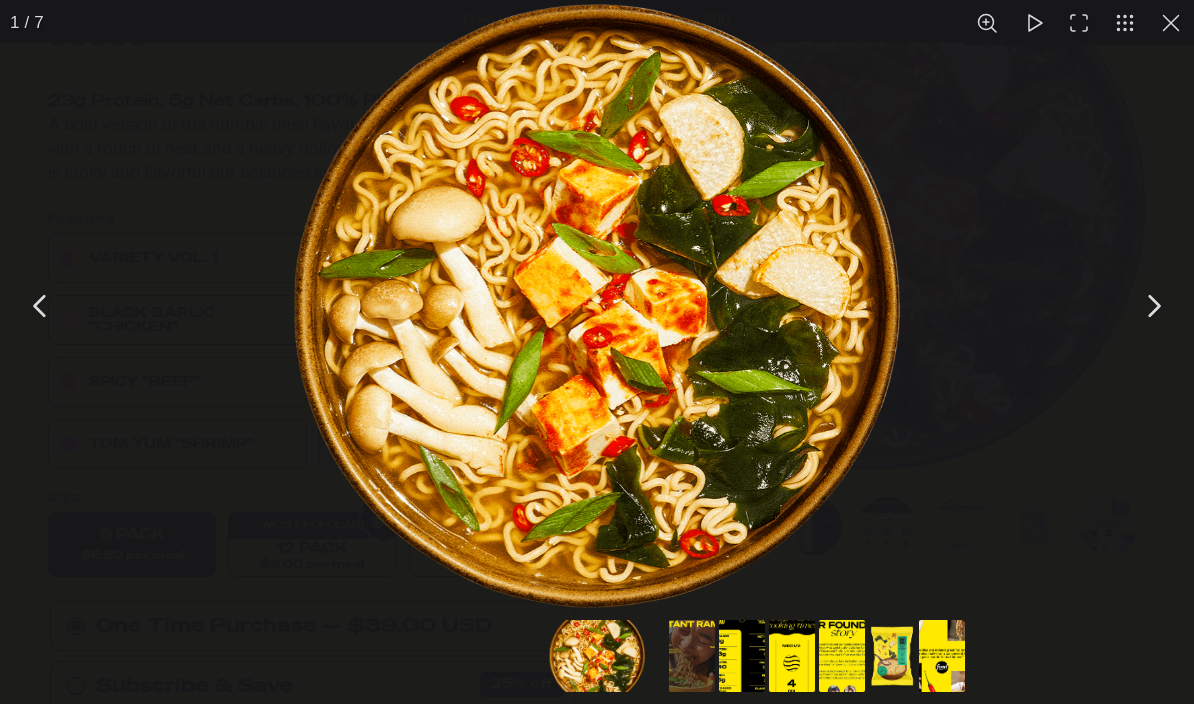 click at bounding box center (41, 306) 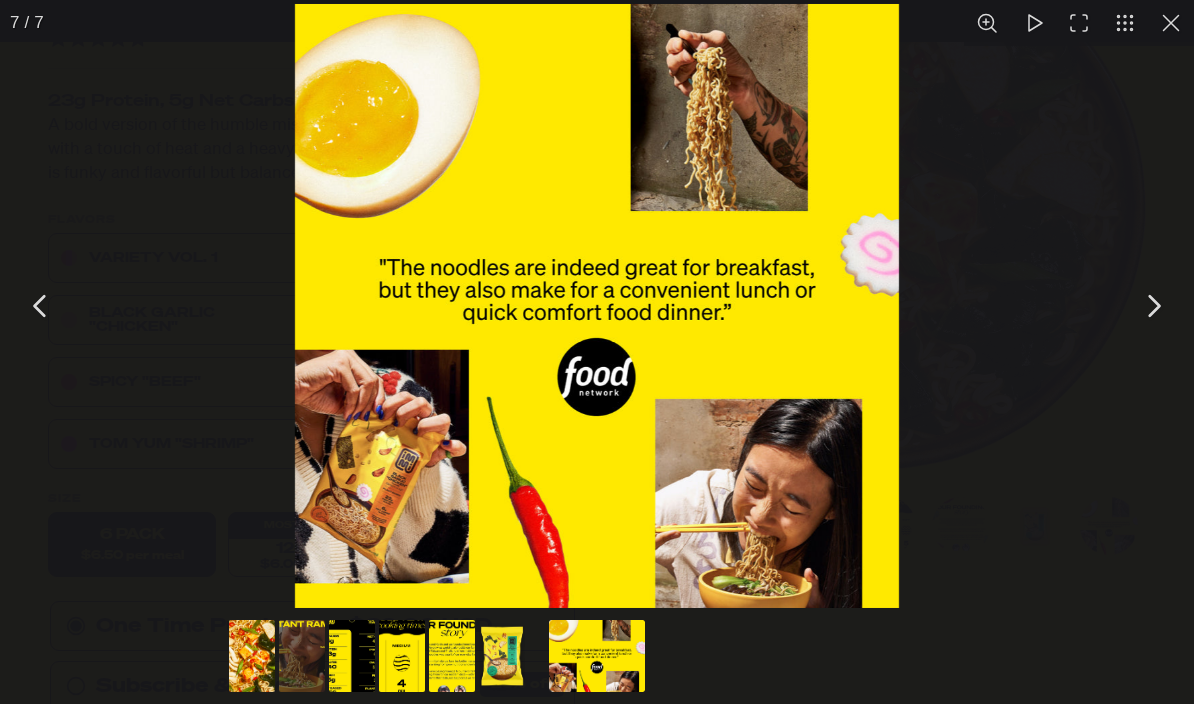click at bounding box center [41, 306] 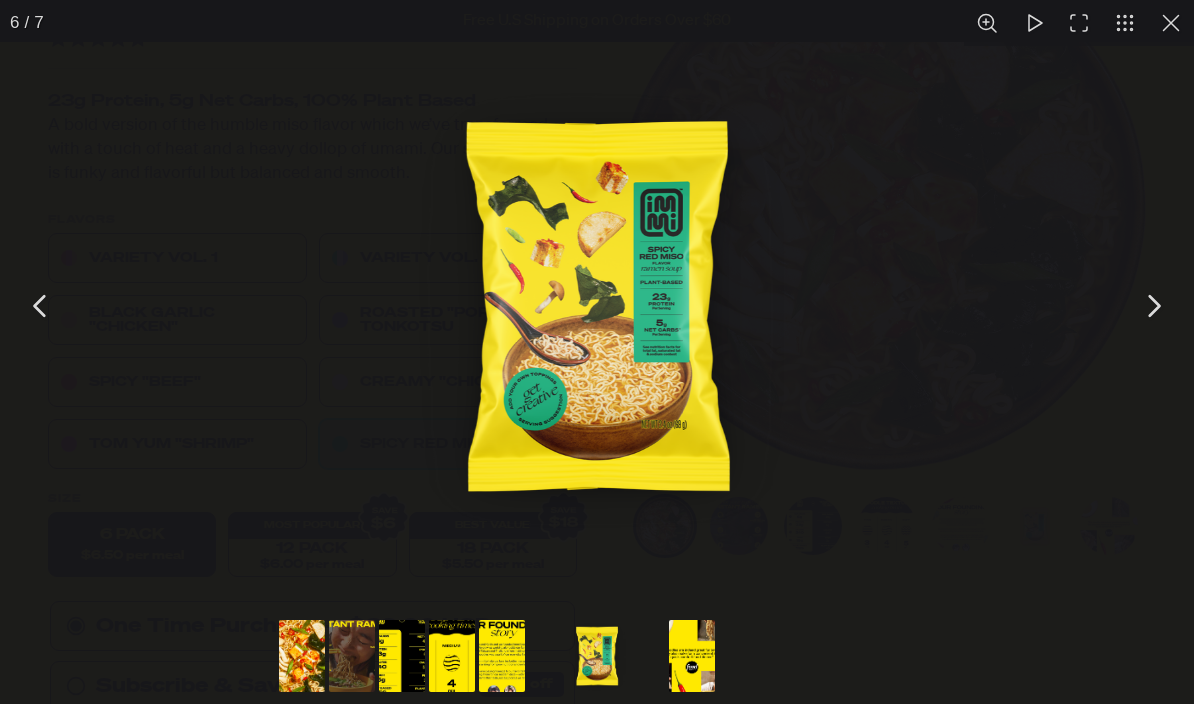 click at bounding box center [692, 656] 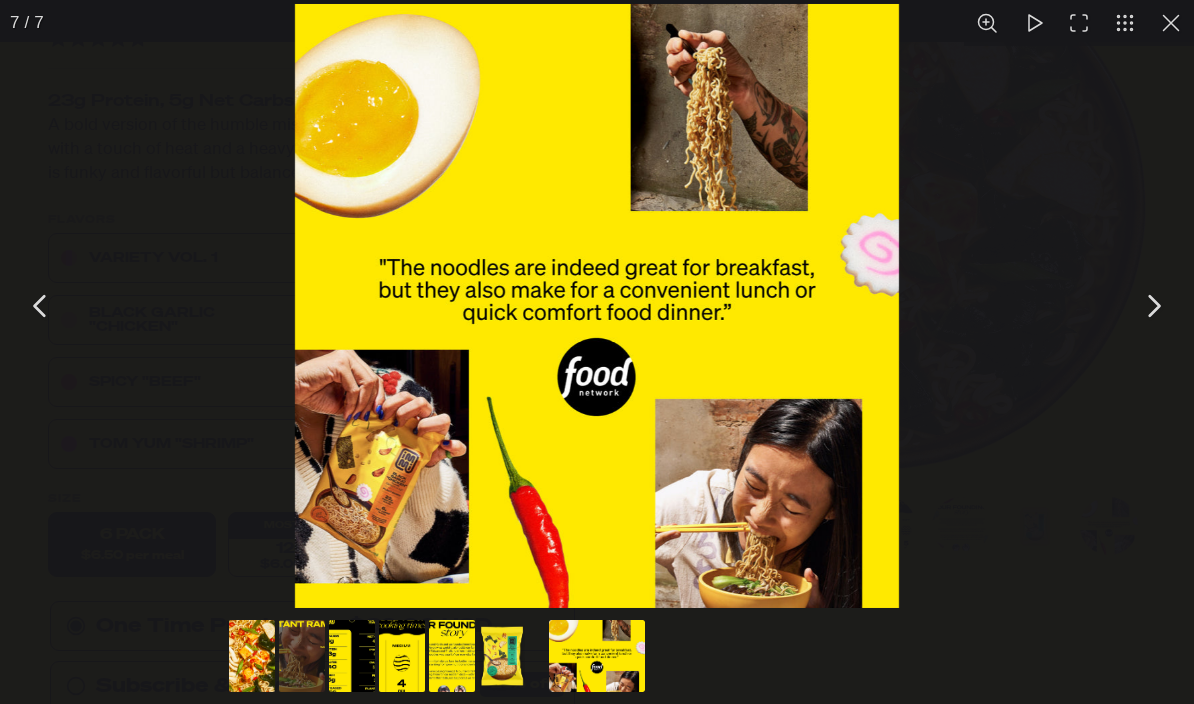click at bounding box center (402, 656) 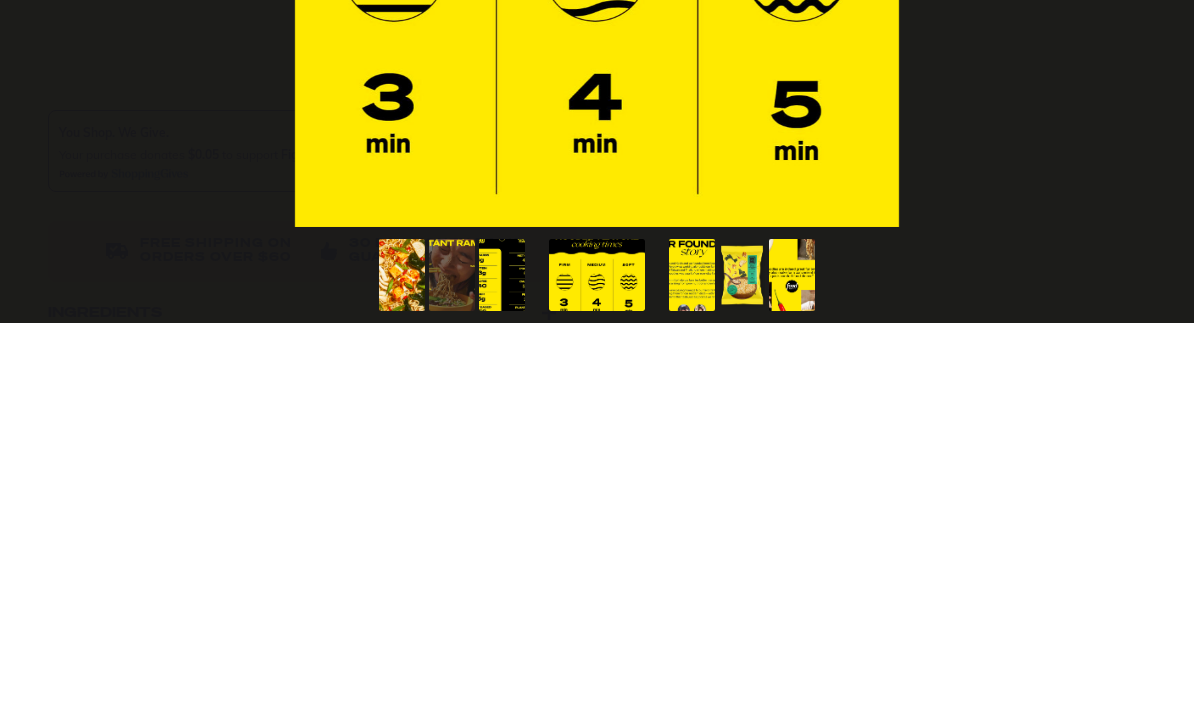 scroll, scrollTop: 1188, scrollLeft: 0, axis: vertical 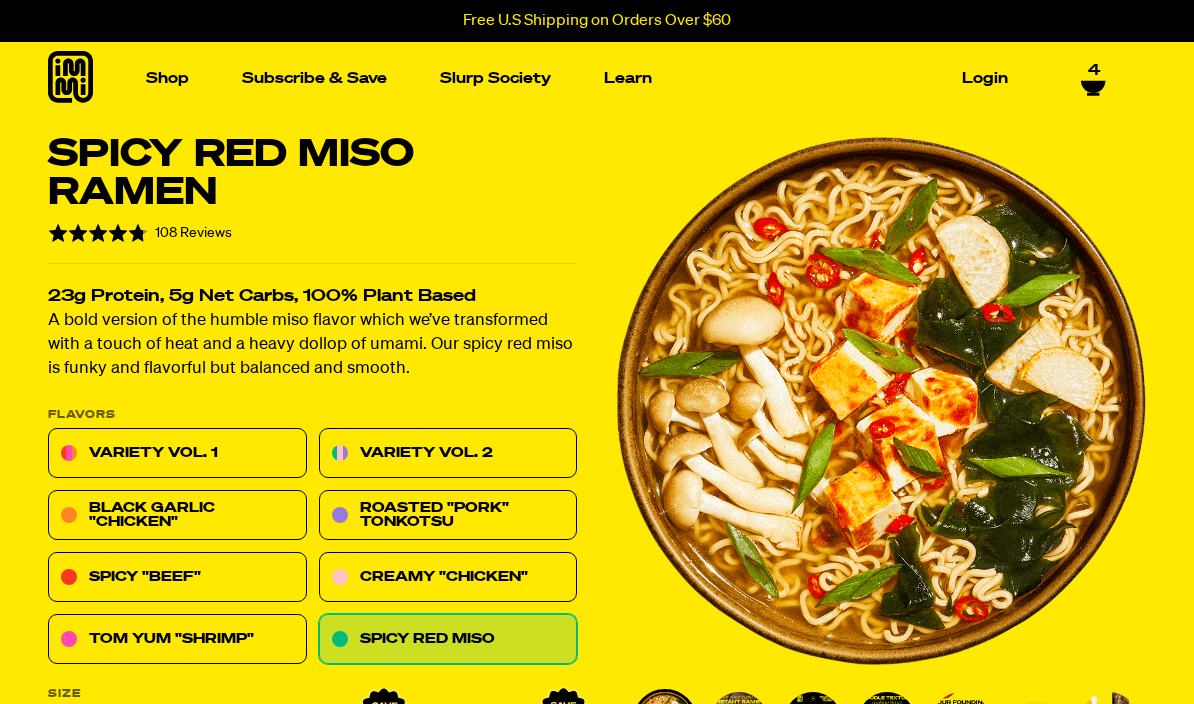 click 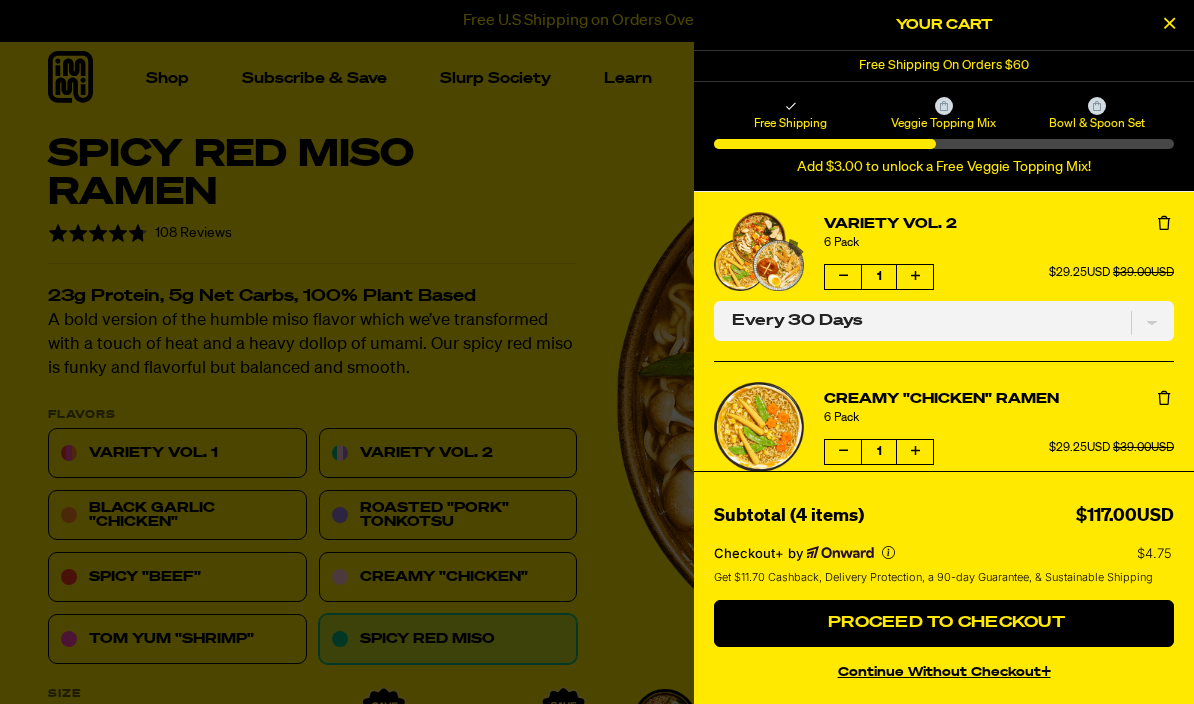 click at bounding box center (1164, 223) 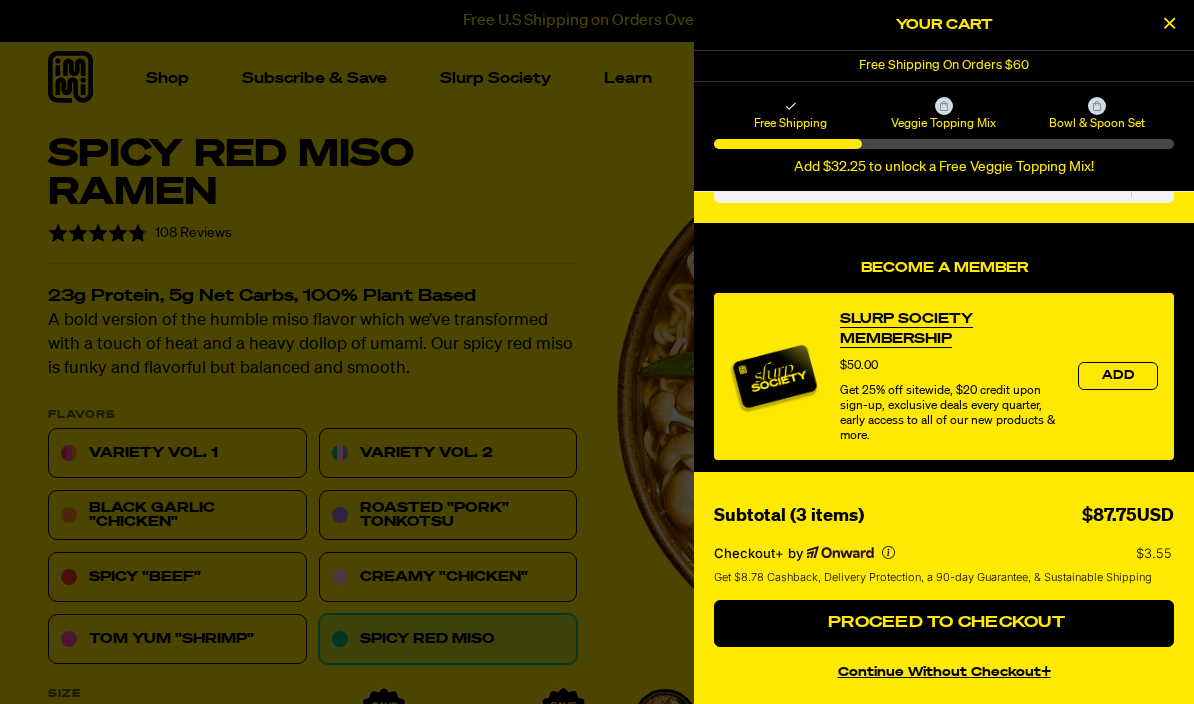 scroll, scrollTop: 509, scrollLeft: 0, axis: vertical 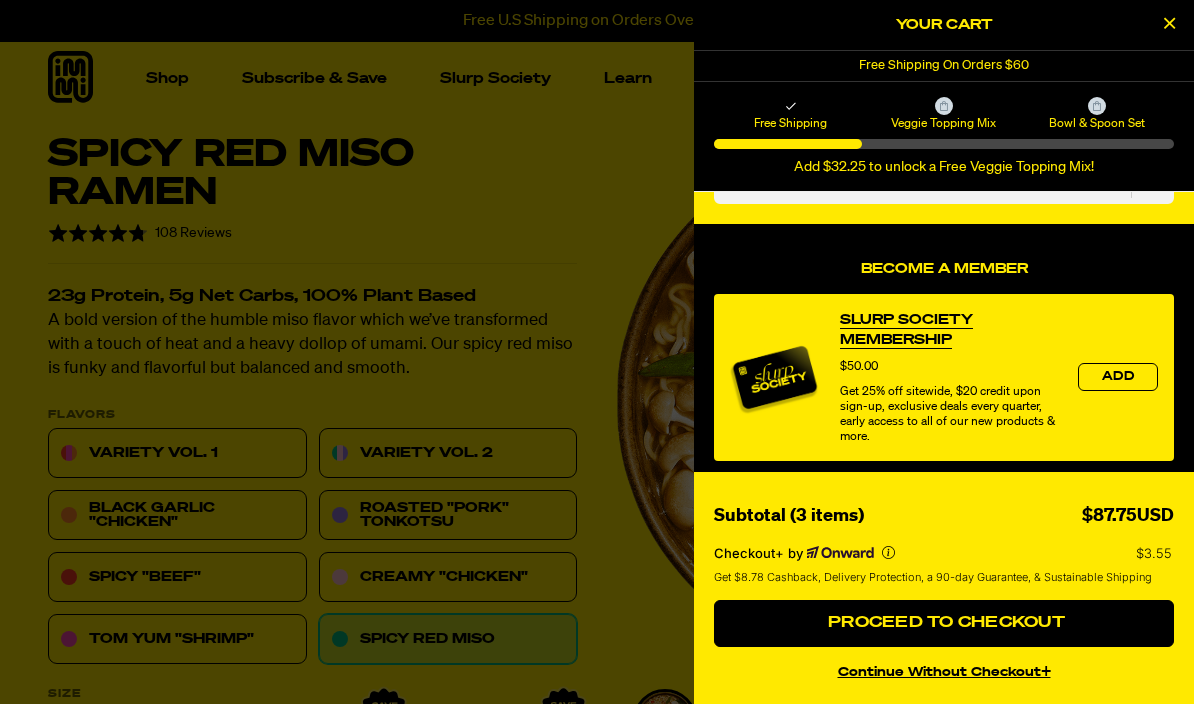 click at bounding box center [597, 352] 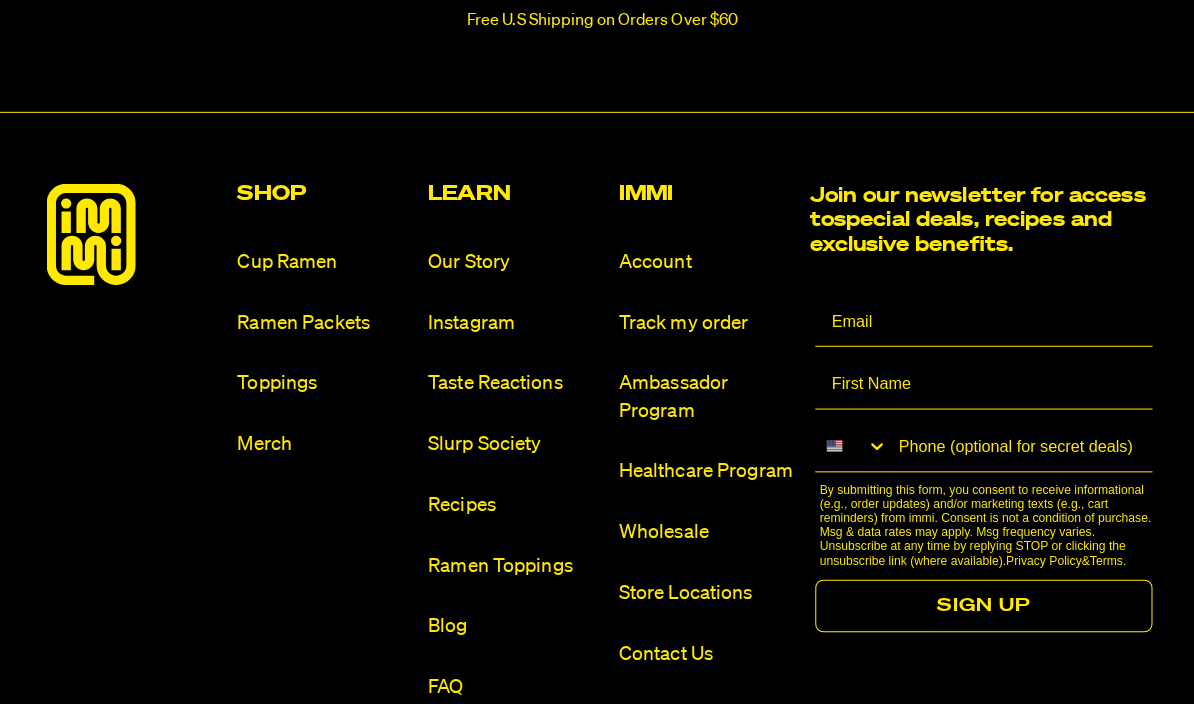 scroll, scrollTop: 10252, scrollLeft: 0, axis: vertical 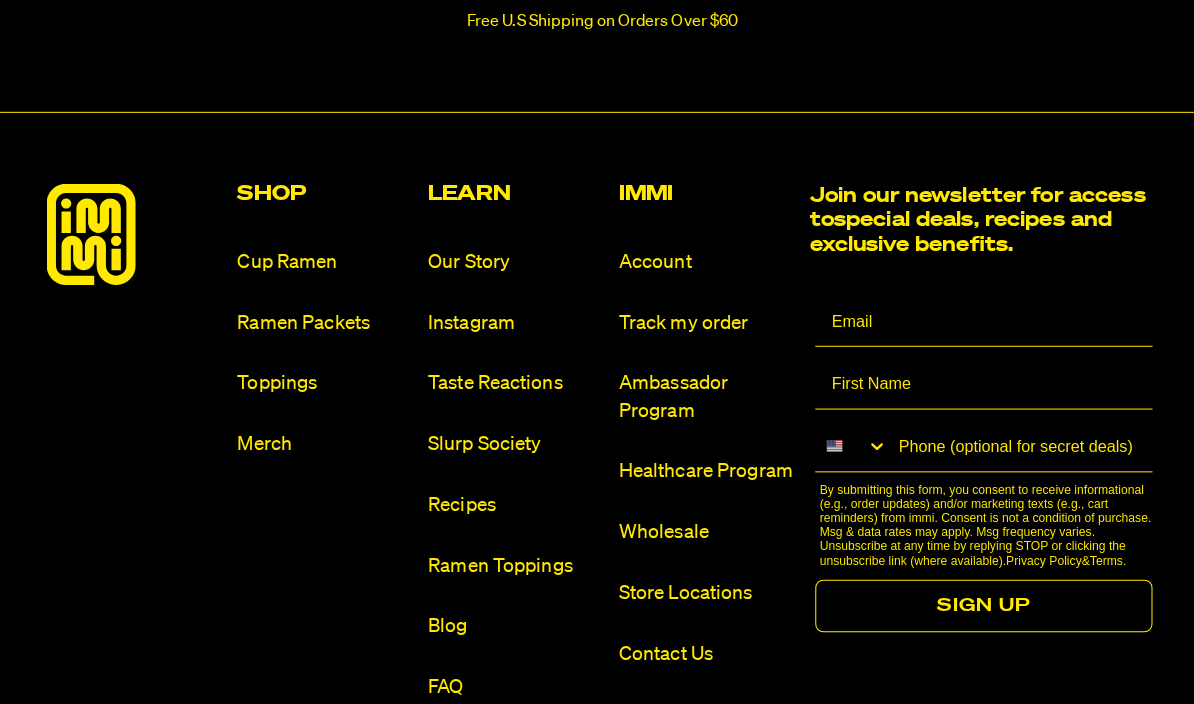 click on "Toppings" at bounding box center [322, 378] 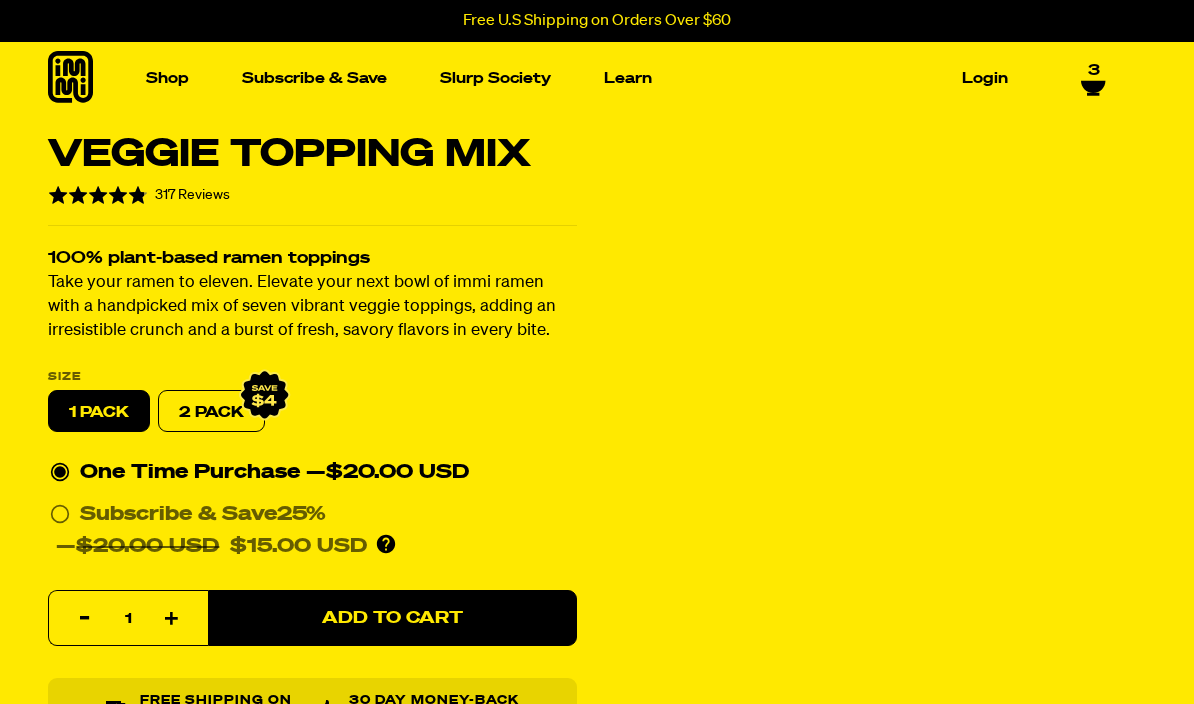select on "Every 30 Days" 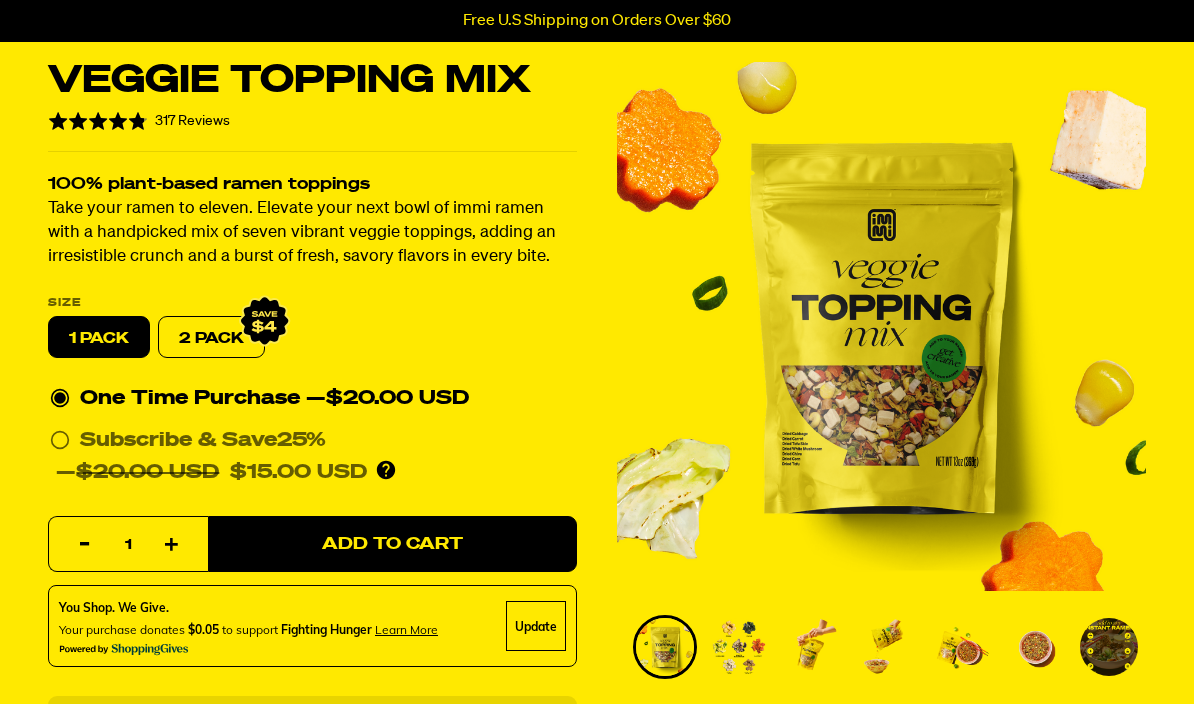 scroll, scrollTop: 0, scrollLeft: 0, axis: both 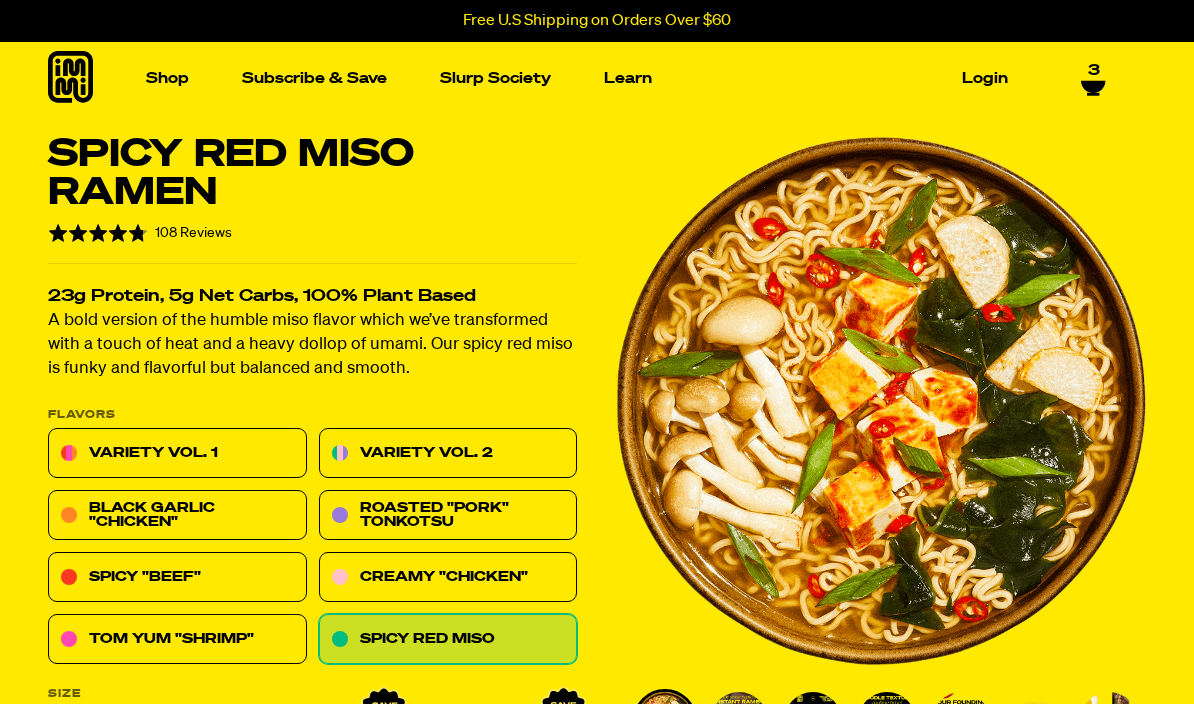 select 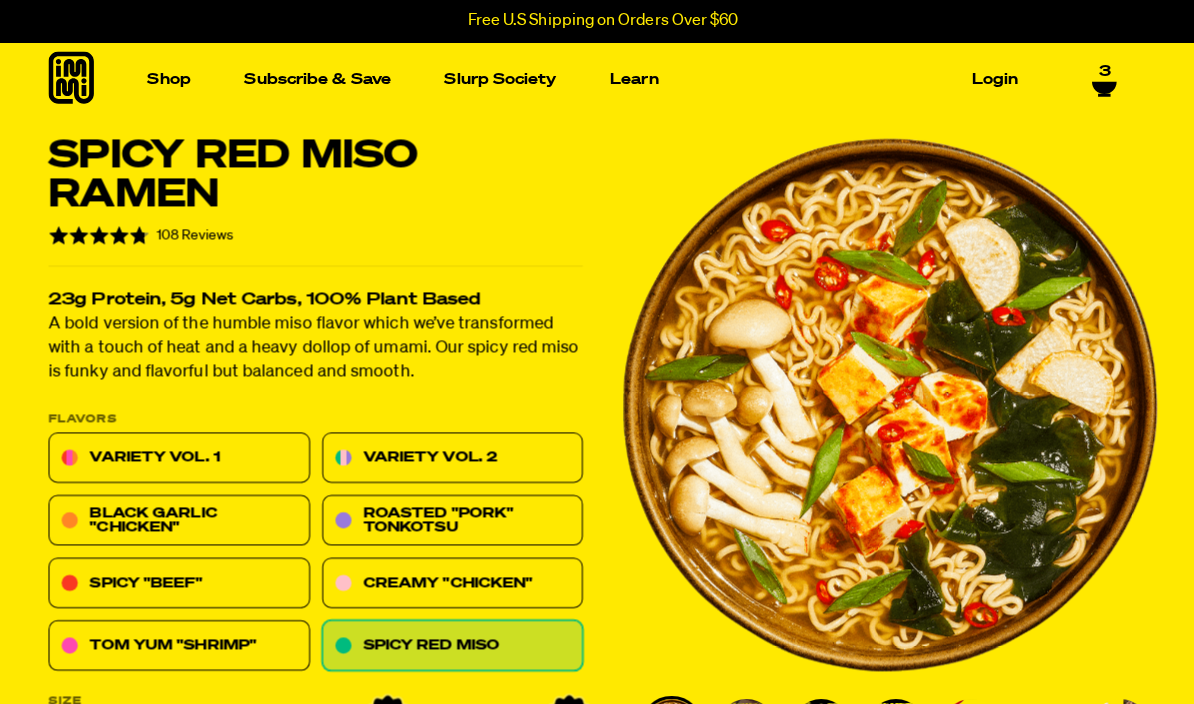 scroll, scrollTop: 0, scrollLeft: 0, axis: both 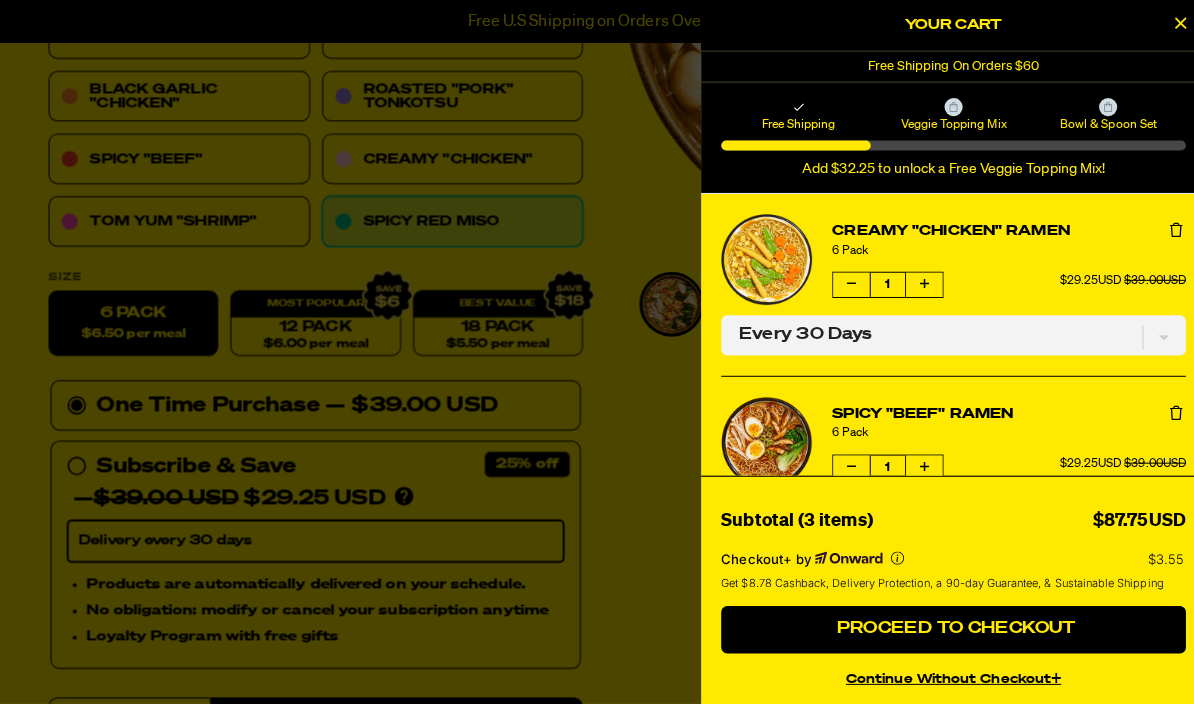 click on "Proceed to Checkout" at bounding box center (944, 623) 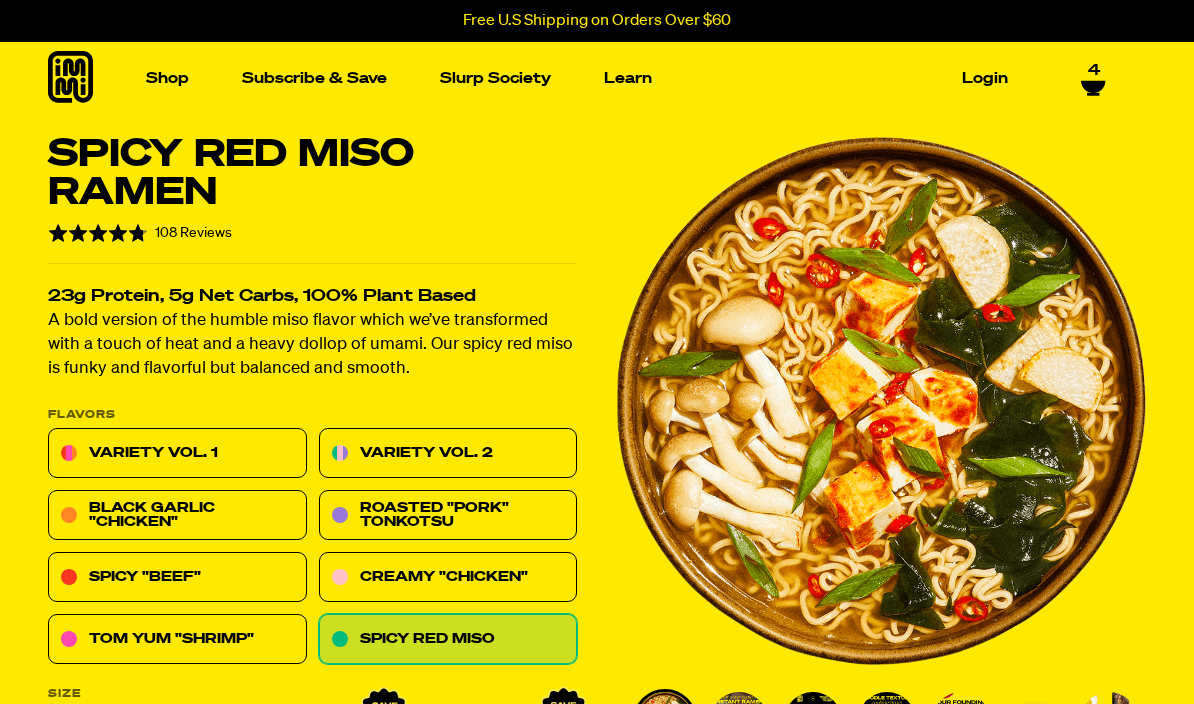 select 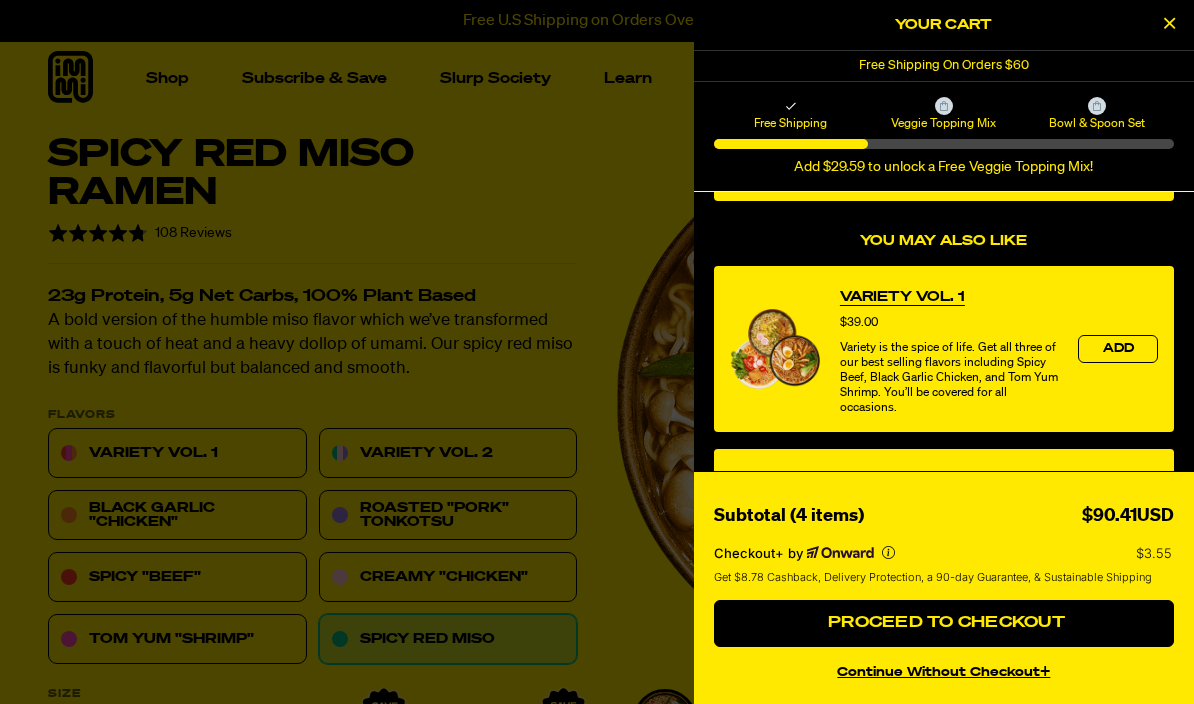 scroll, scrollTop: 769, scrollLeft: 0, axis: vertical 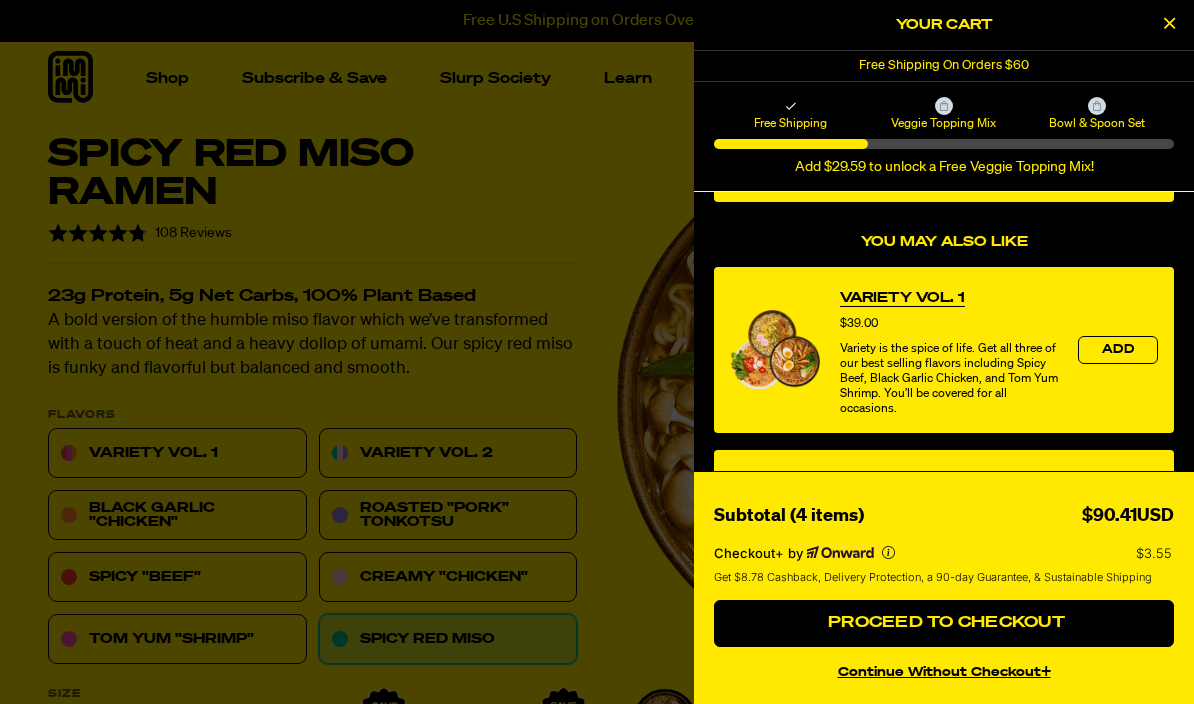 click on "Proceed to Checkout" at bounding box center (944, 623) 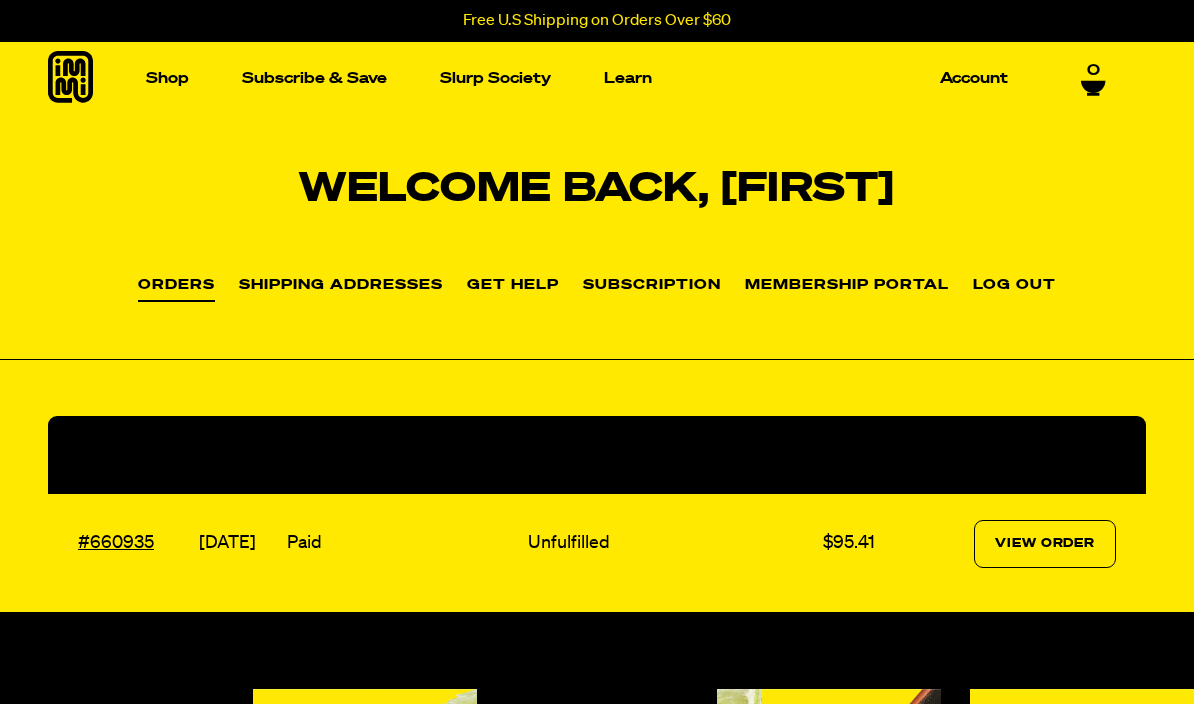 scroll, scrollTop: 0, scrollLeft: 0, axis: both 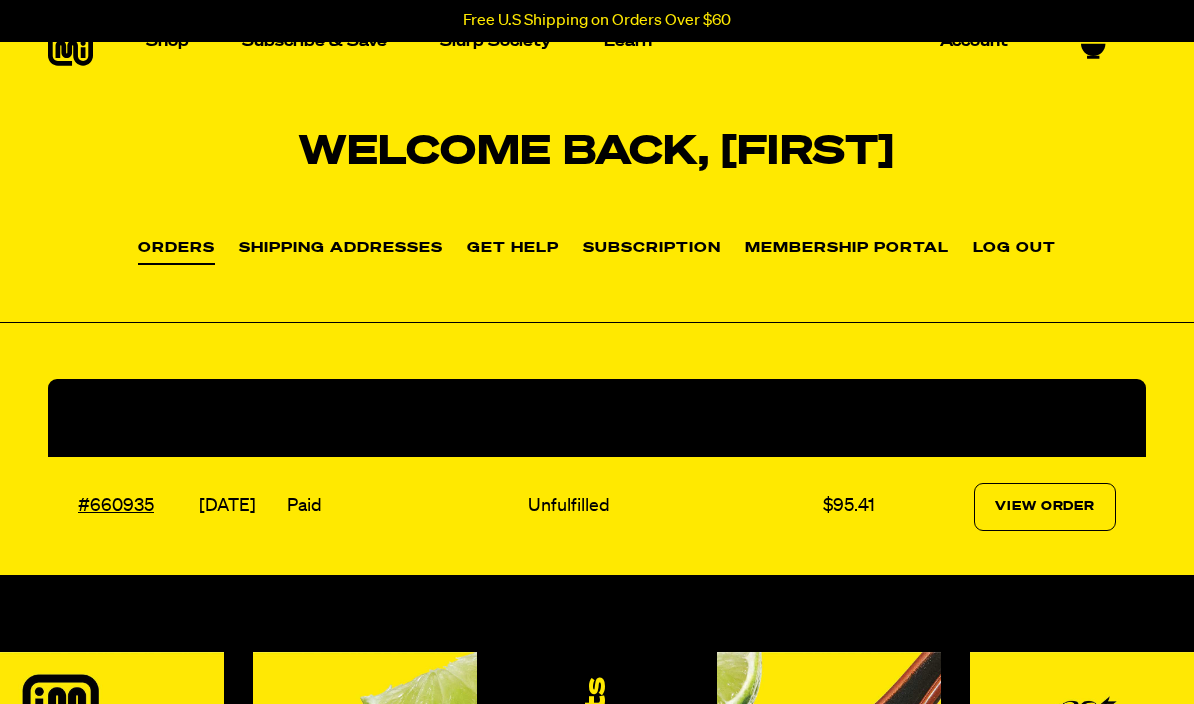 click on "Subscription" at bounding box center [652, 249] 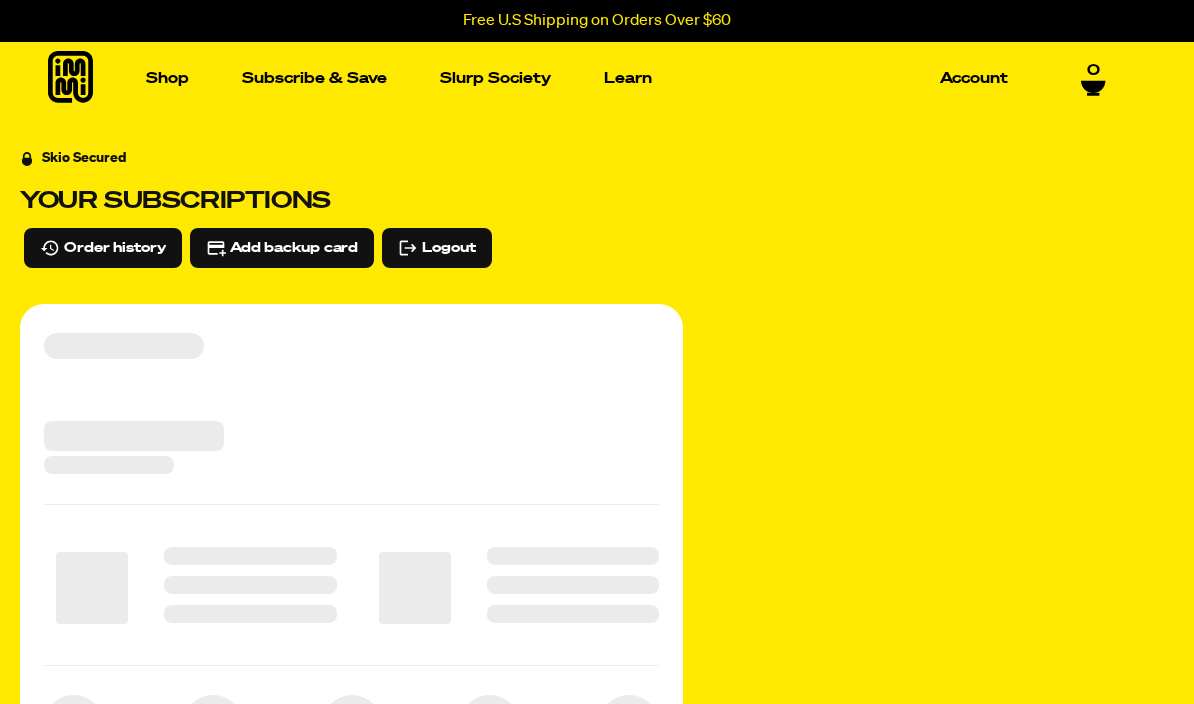 scroll, scrollTop: 0, scrollLeft: 0, axis: both 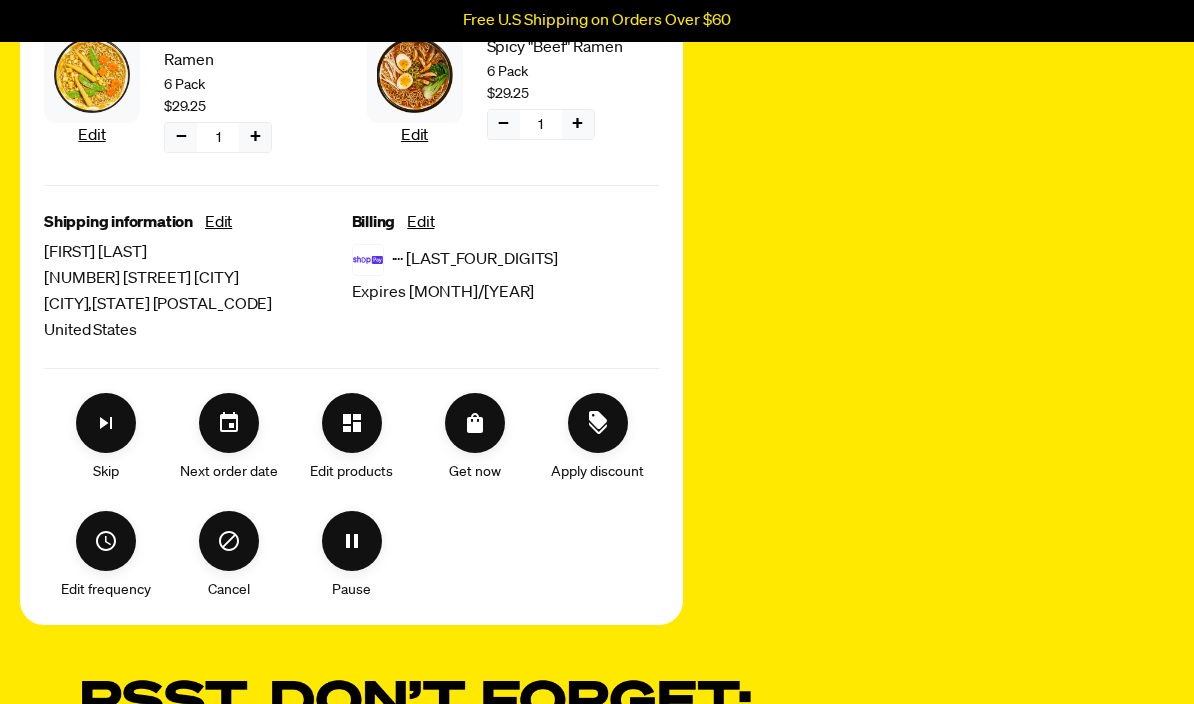 click 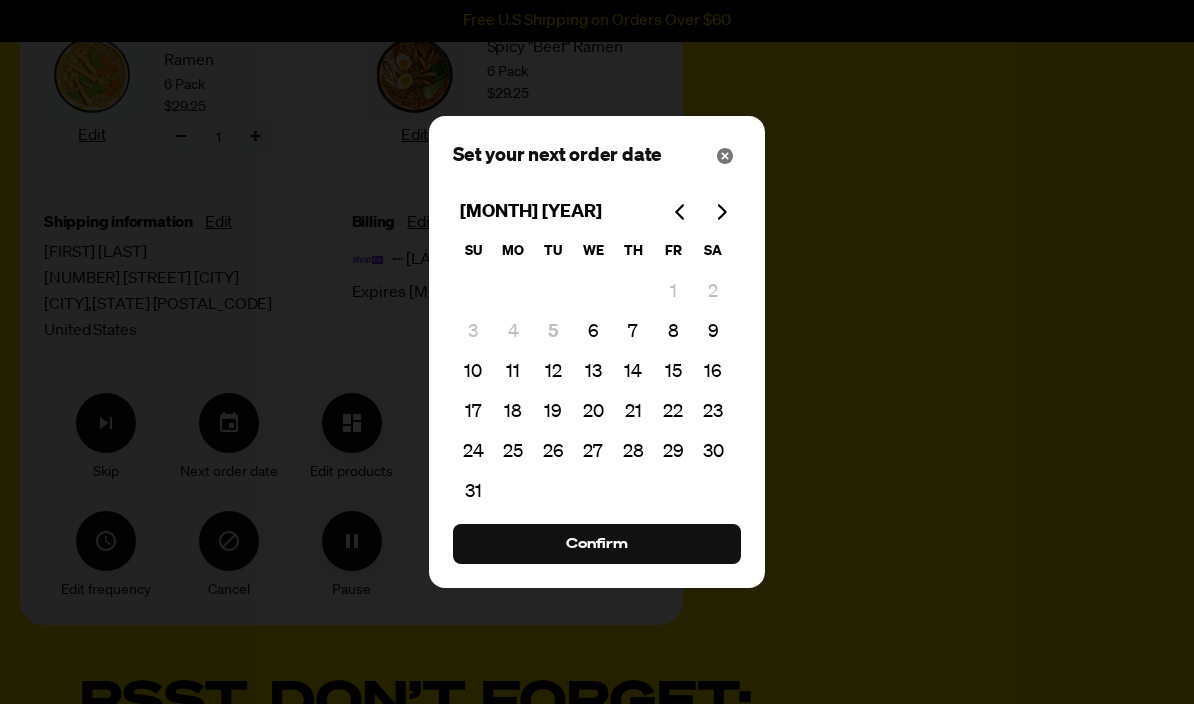 click 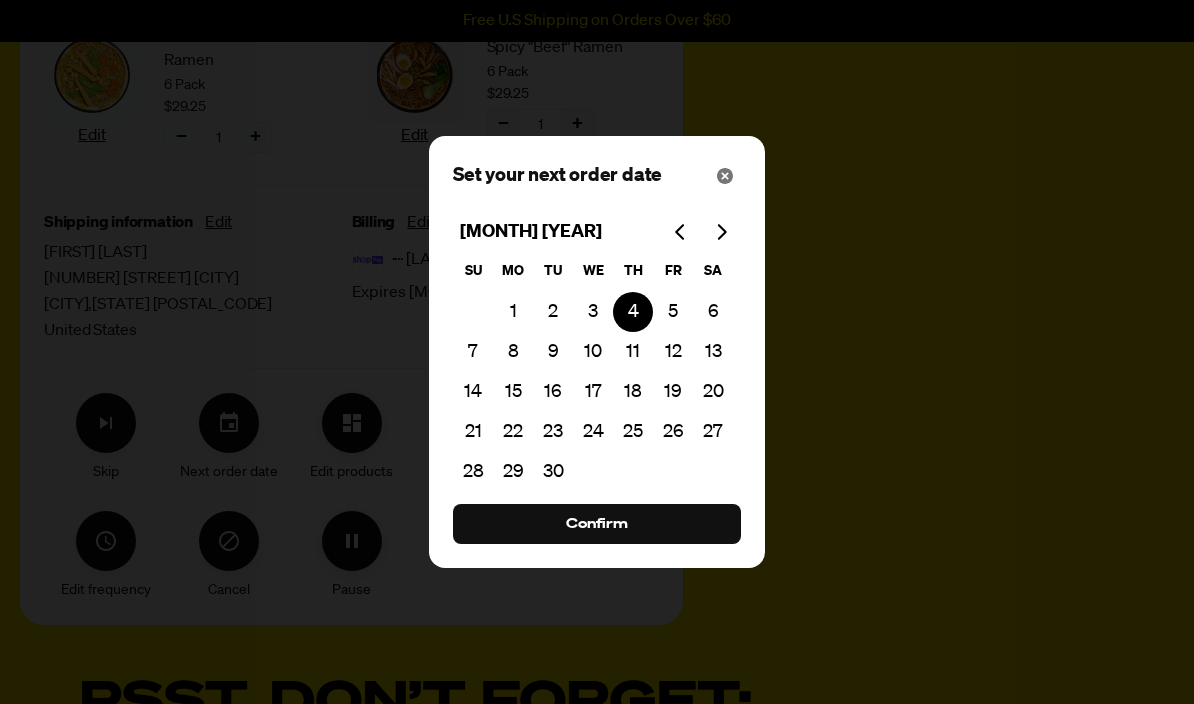 click at bounding box center [721, 232] 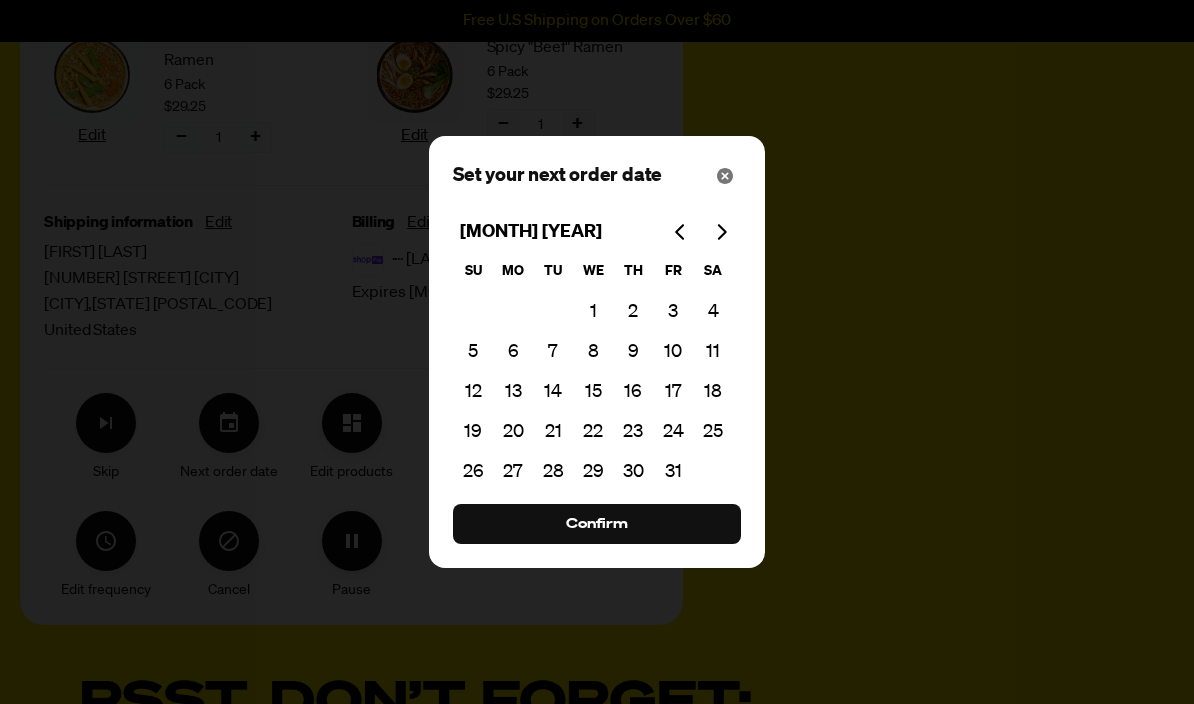 click 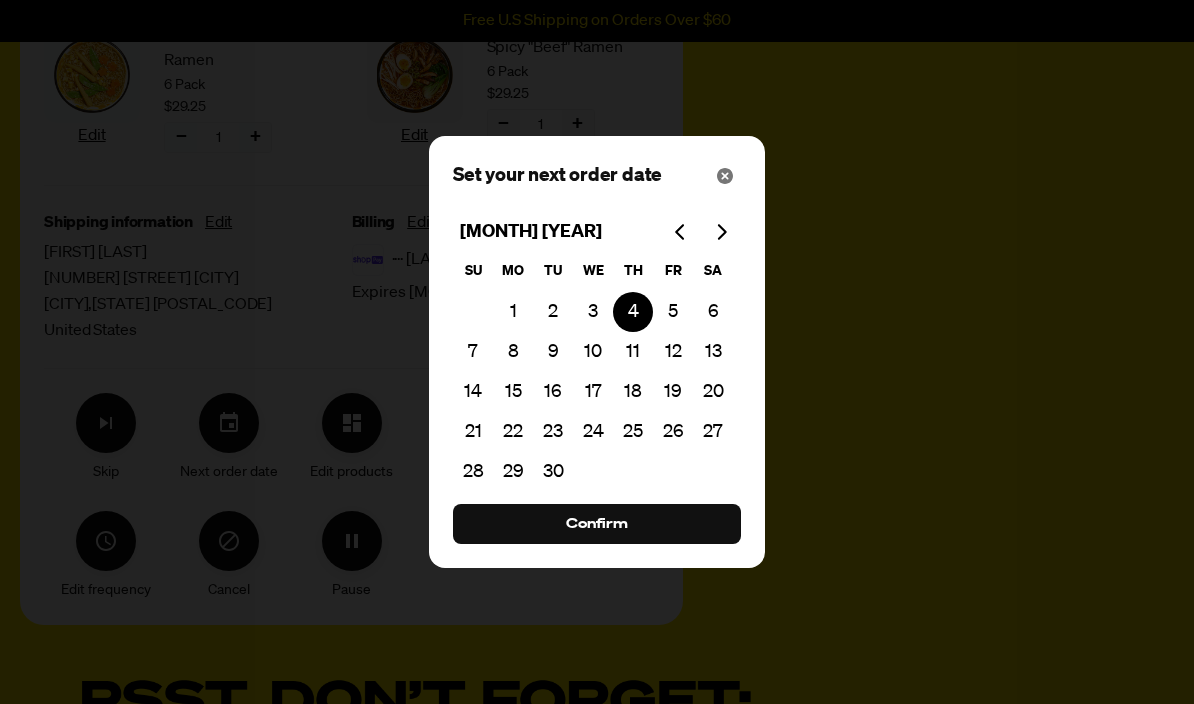 click on "18" at bounding box center [633, 392] 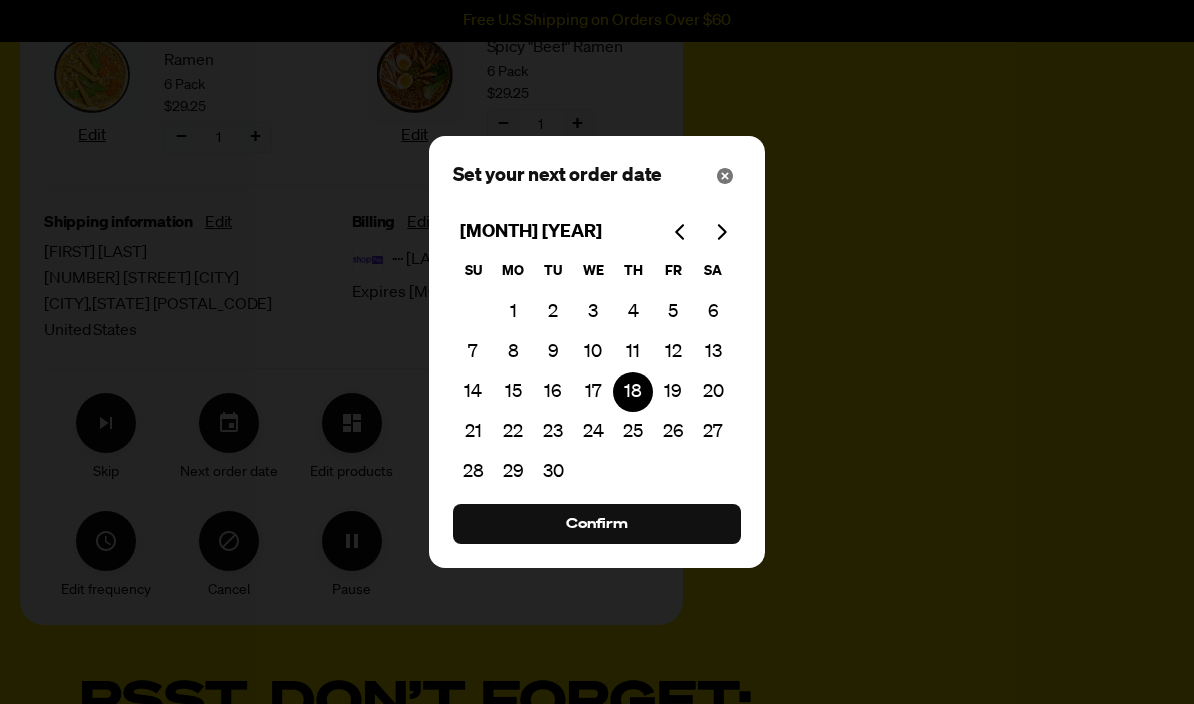 click on "Confirm" at bounding box center [597, 524] 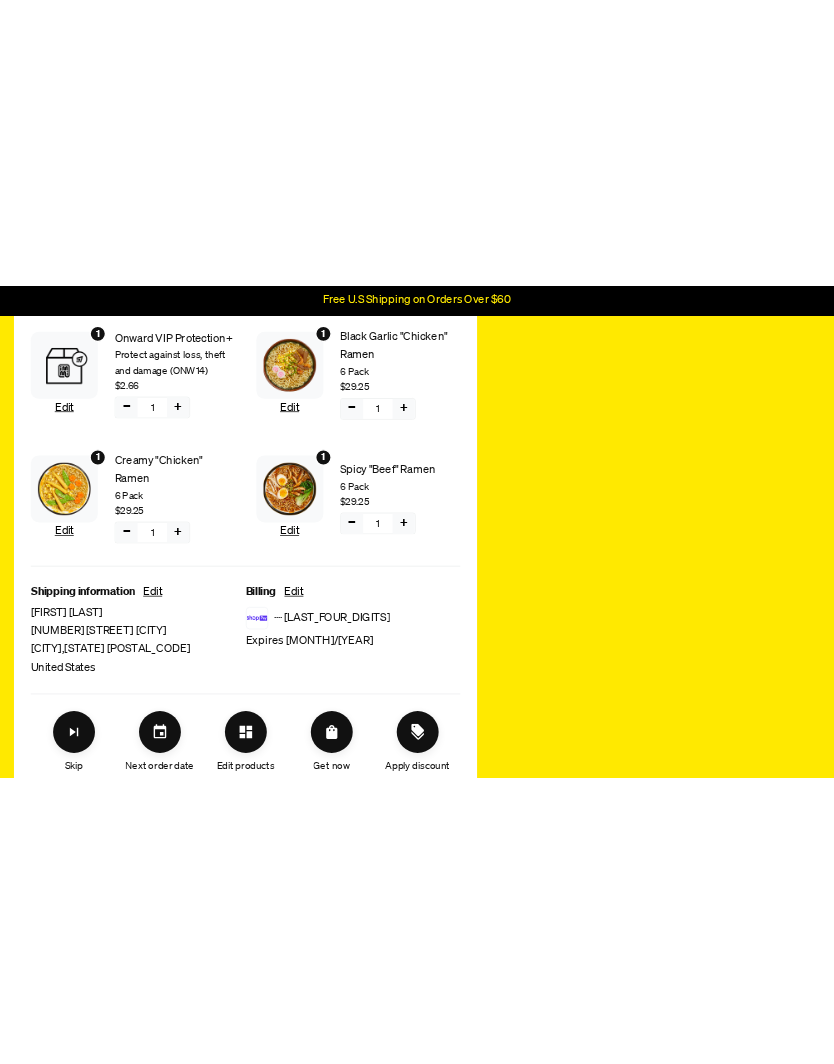 scroll, scrollTop: 0, scrollLeft: 0, axis: both 